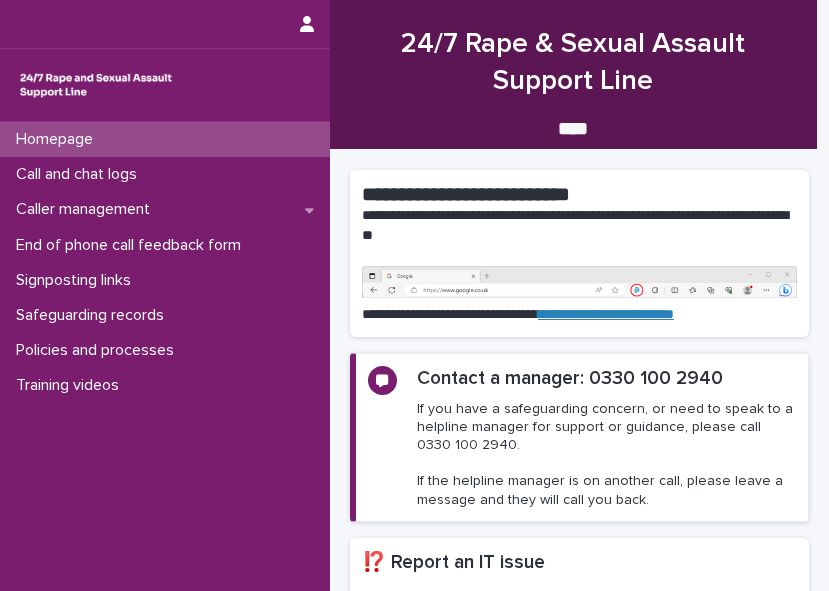 scroll, scrollTop: 0, scrollLeft: 0, axis: both 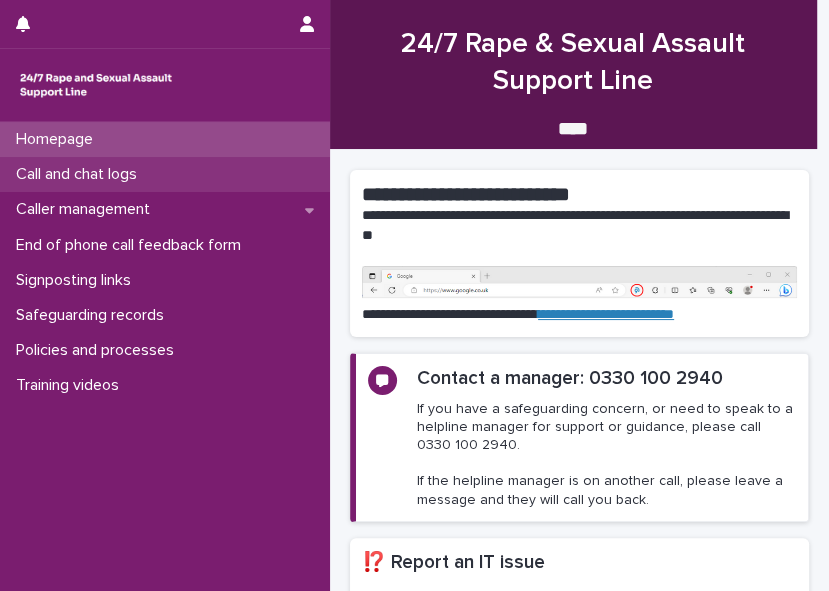 click on "Call and chat logs" at bounding box center [80, 174] 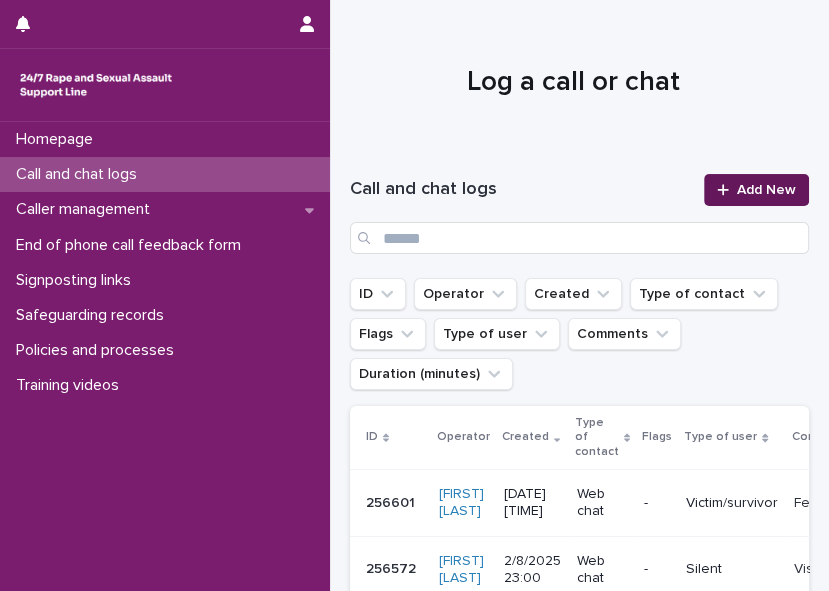 click at bounding box center [727, 190] 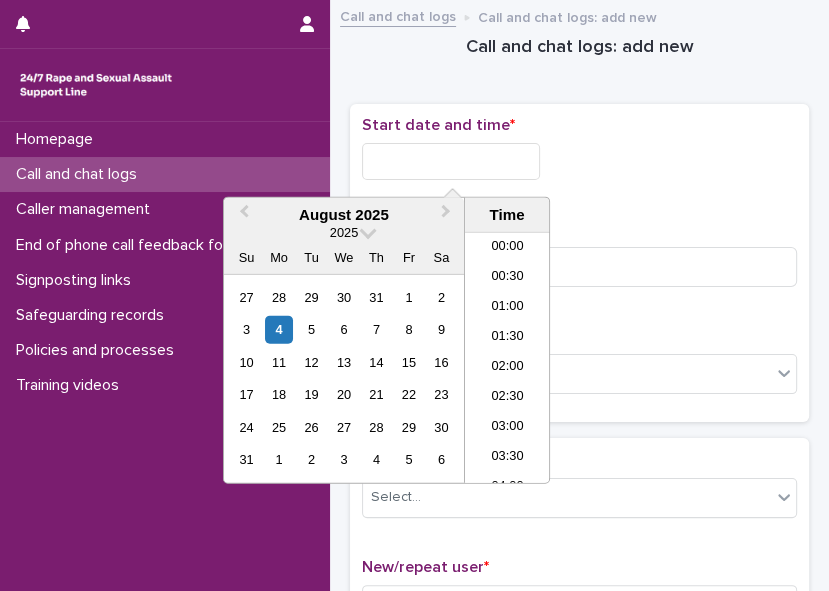 click at bounding box center [451, 161] 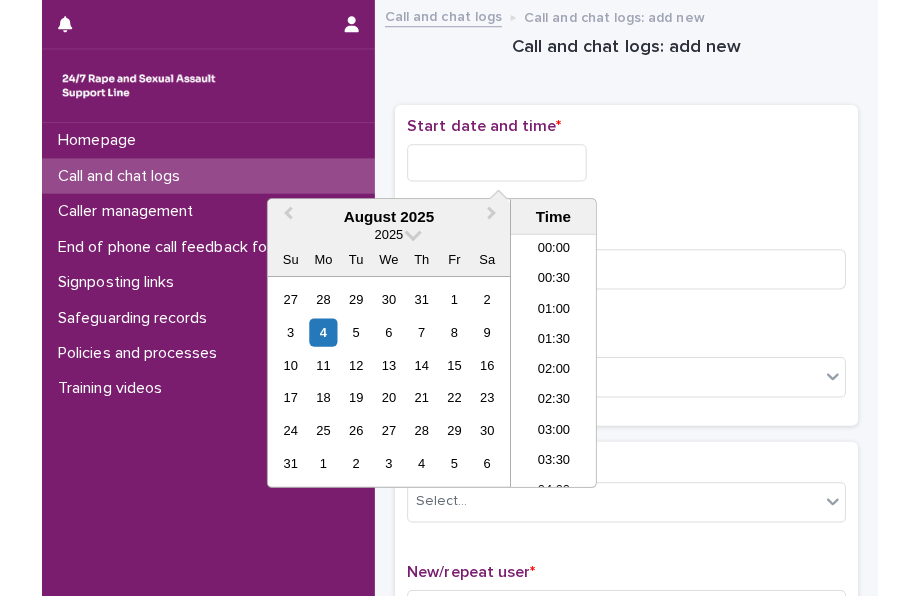 scroll, scrollTop: 819, scrollLeft: 0, axis: vertical 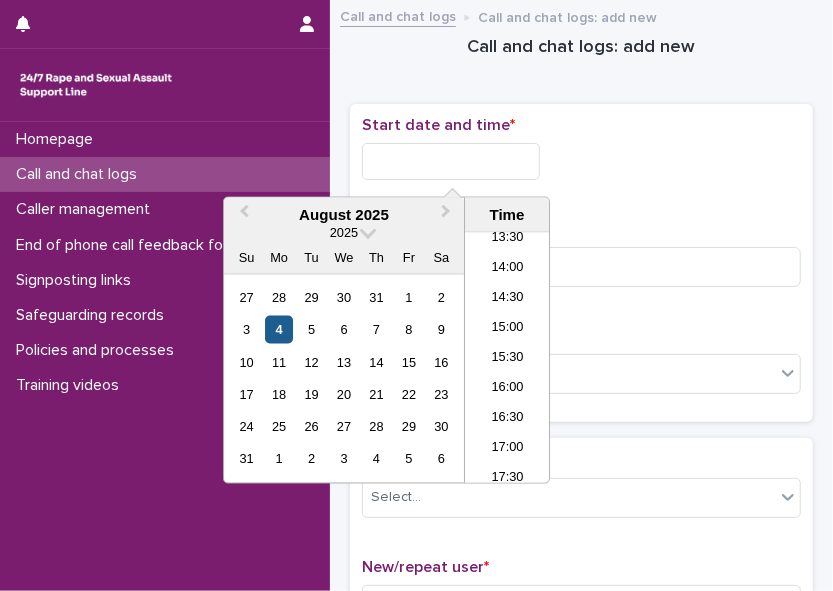 click on "4" at bounding box center (279, 329) 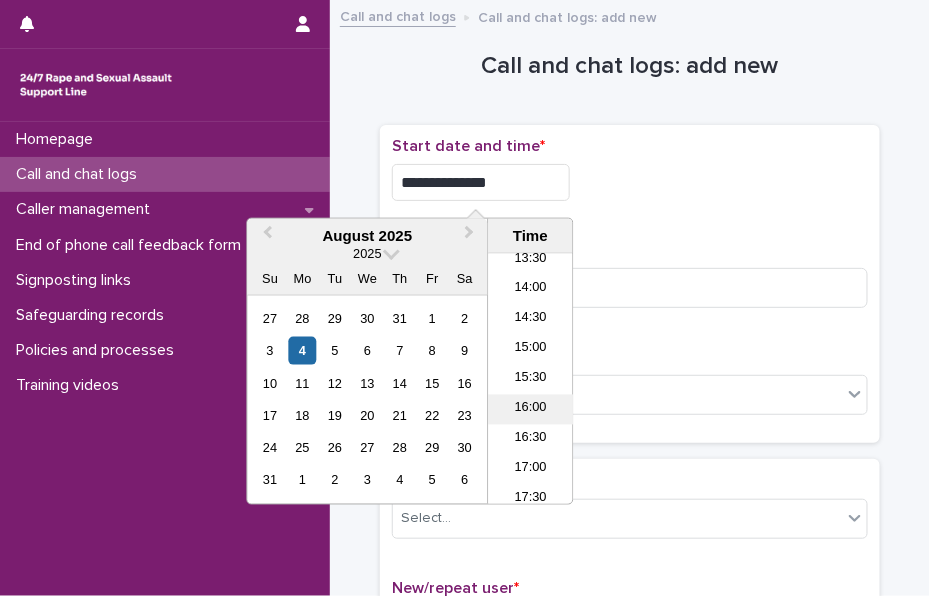 click on "16:00" at bounding box center [531, 410] 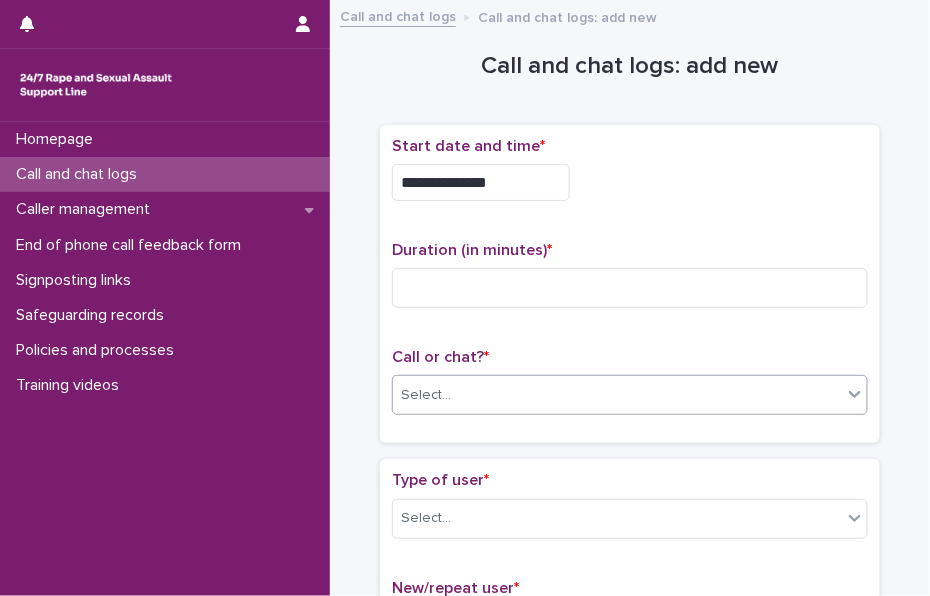 click on "Select..." at bounding box center [617, 395] 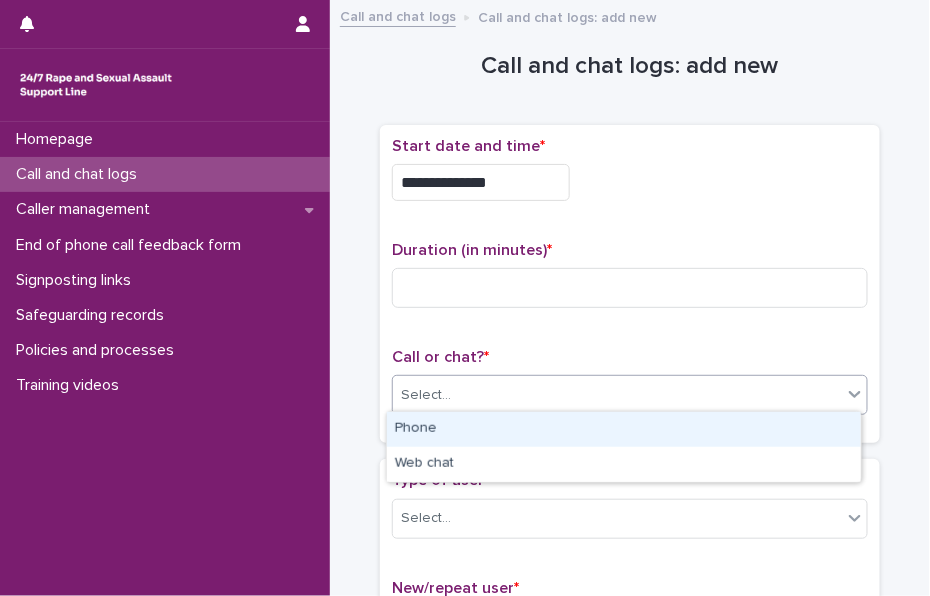 click on "Phone" at bounding box center [624, 429] 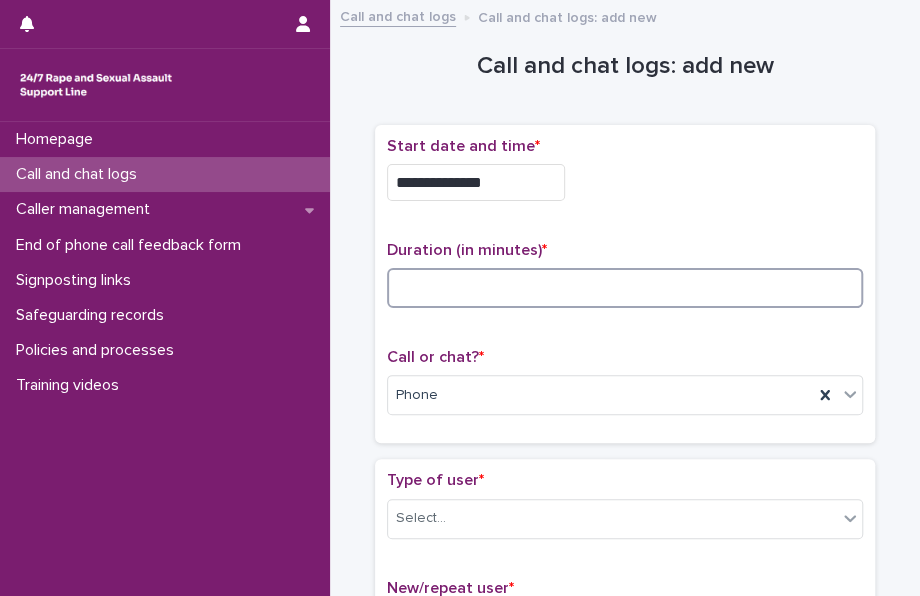click at bounding box center [625, 288] 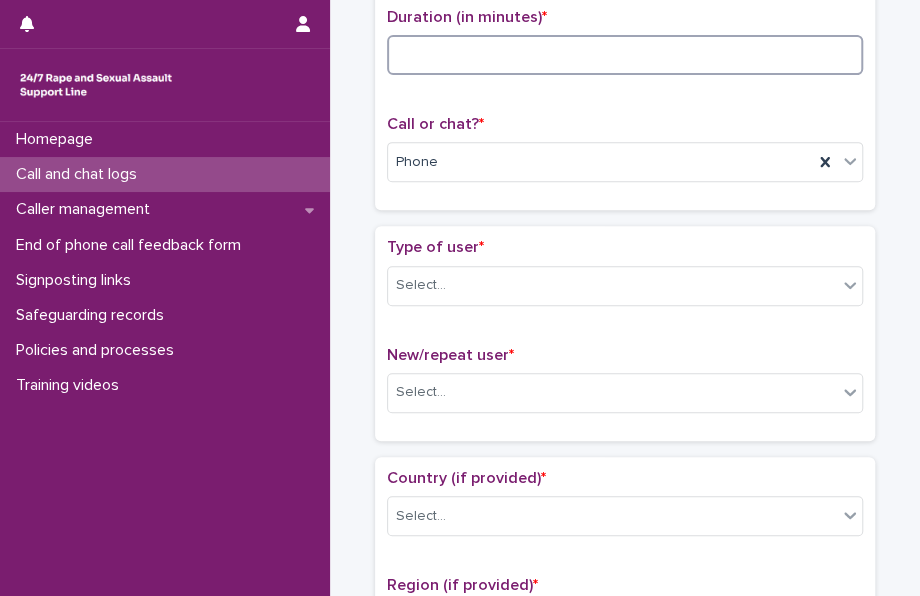 scroll, scrollTop: 246, scrollLeft: 0, axis: vertical 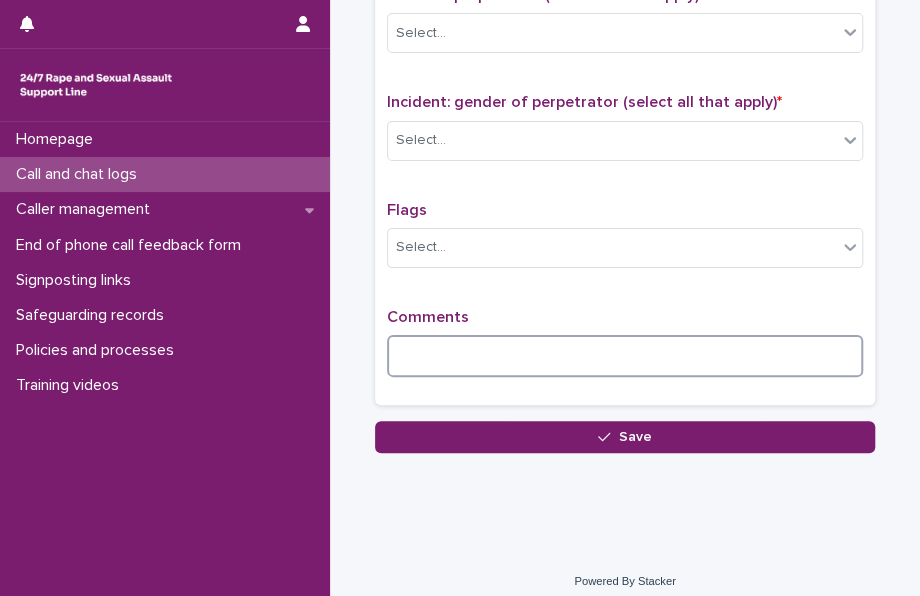 click at bounding box center (625, 356) 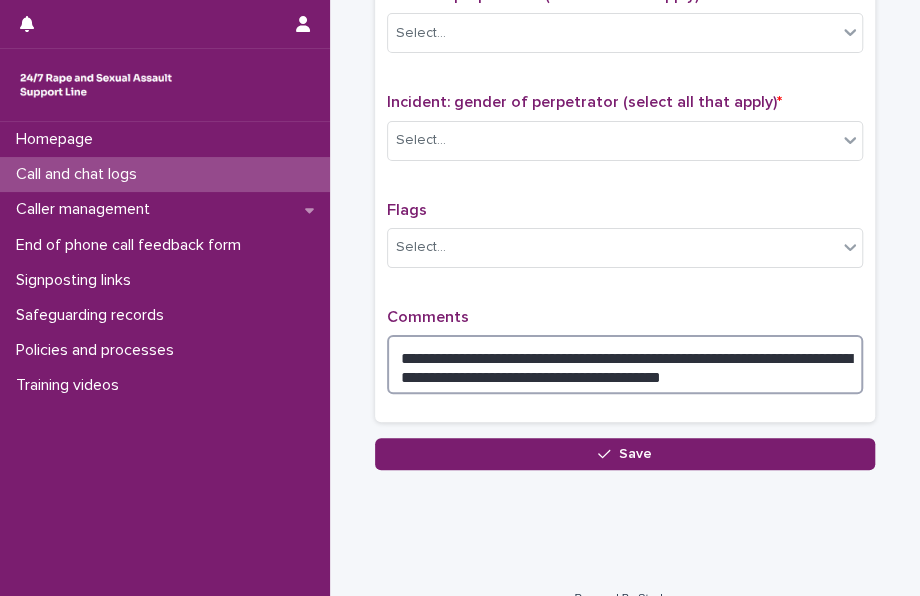 click on "**********" at bounding box center (625, 364) 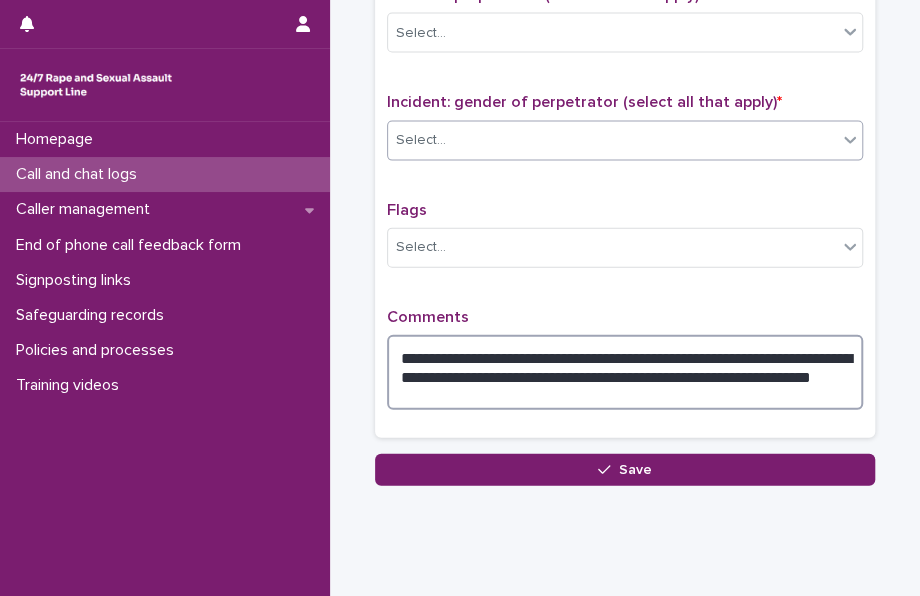 type on "**********" 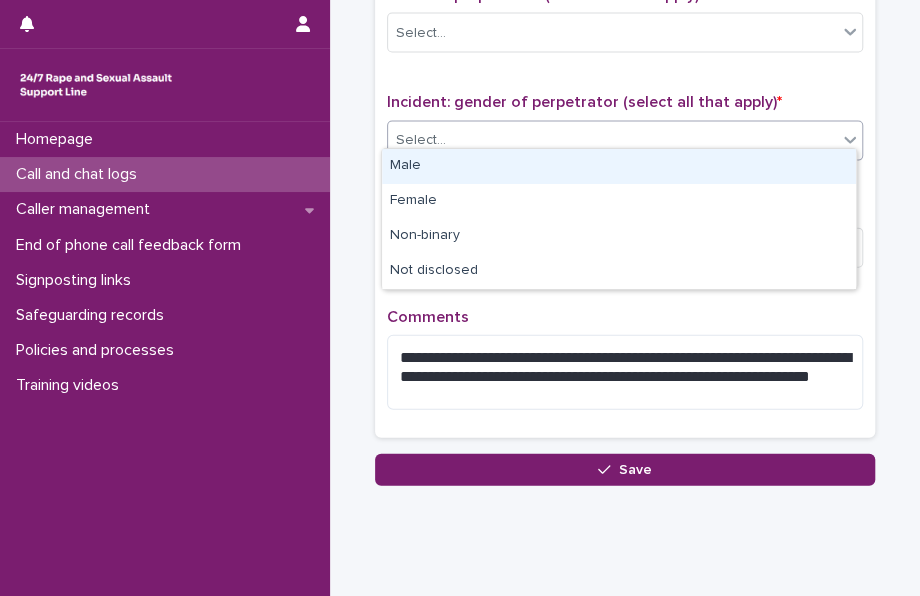 click on "Select..." at bounding box center [612, 140] 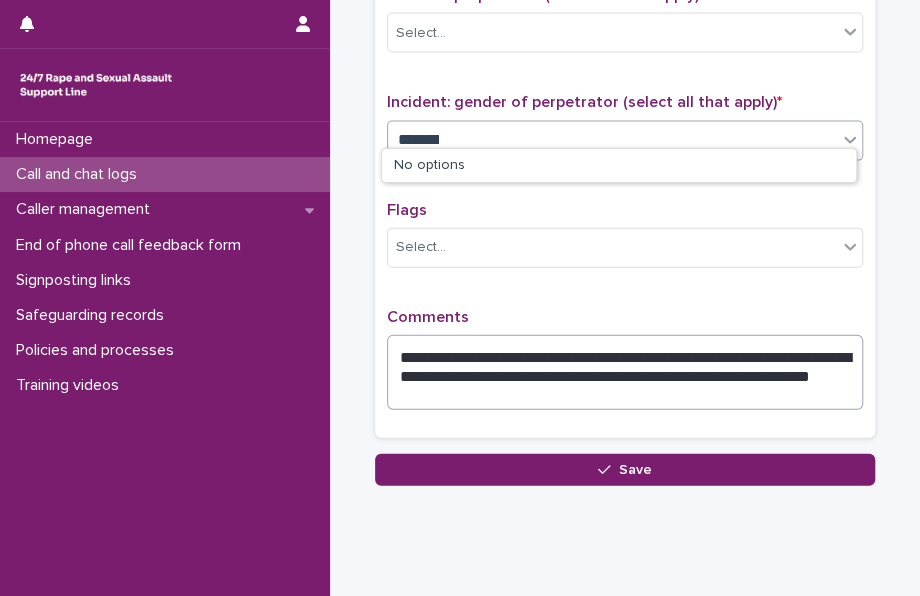 type on "******" 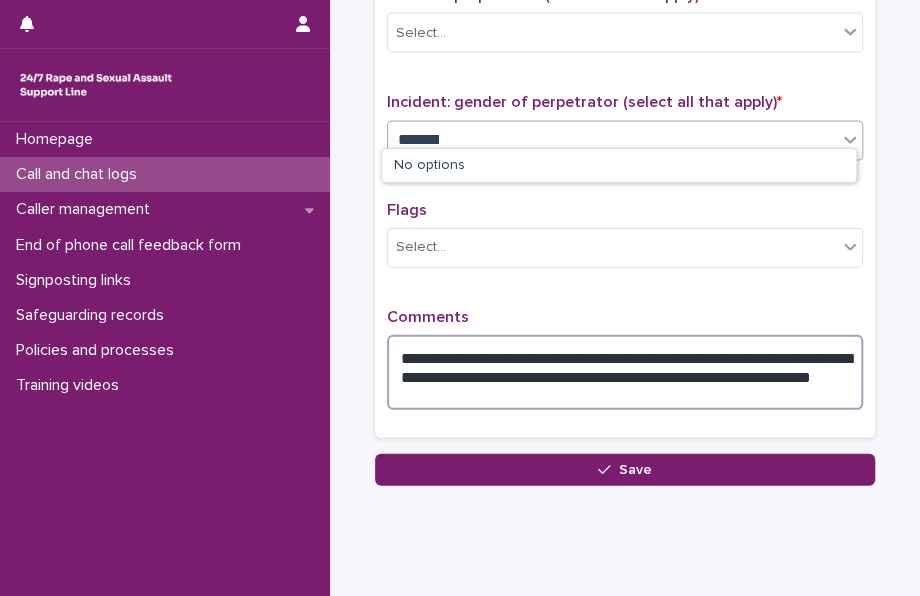 type 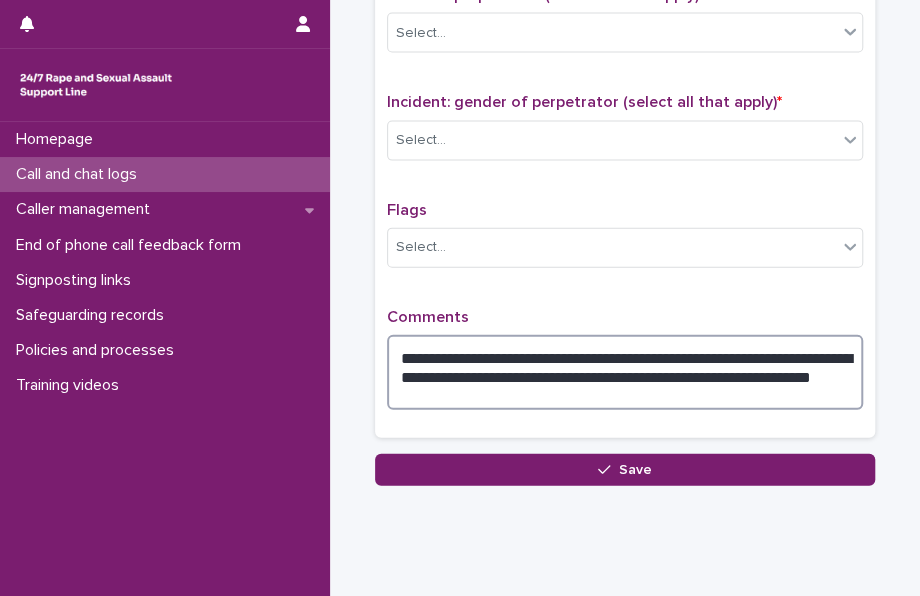 click on "**********" at bounding box center (625, 372) 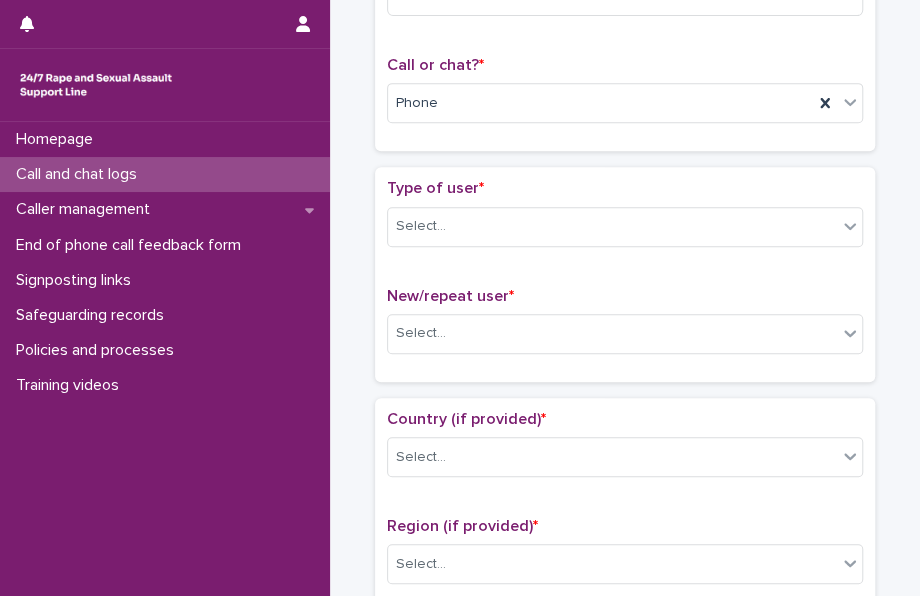 scroll, scrollTop: 0, scrollLeft: 0, axis: both 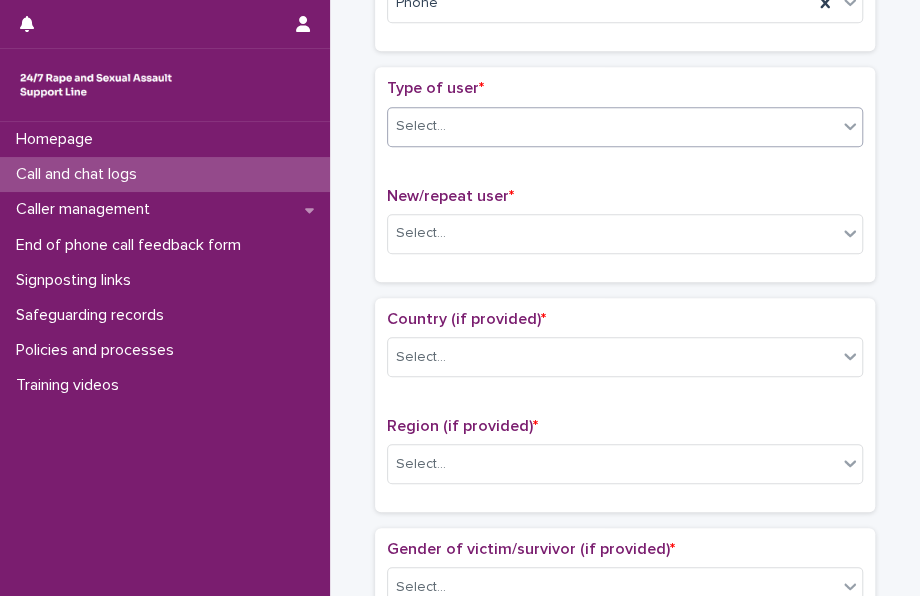 type on "**********" 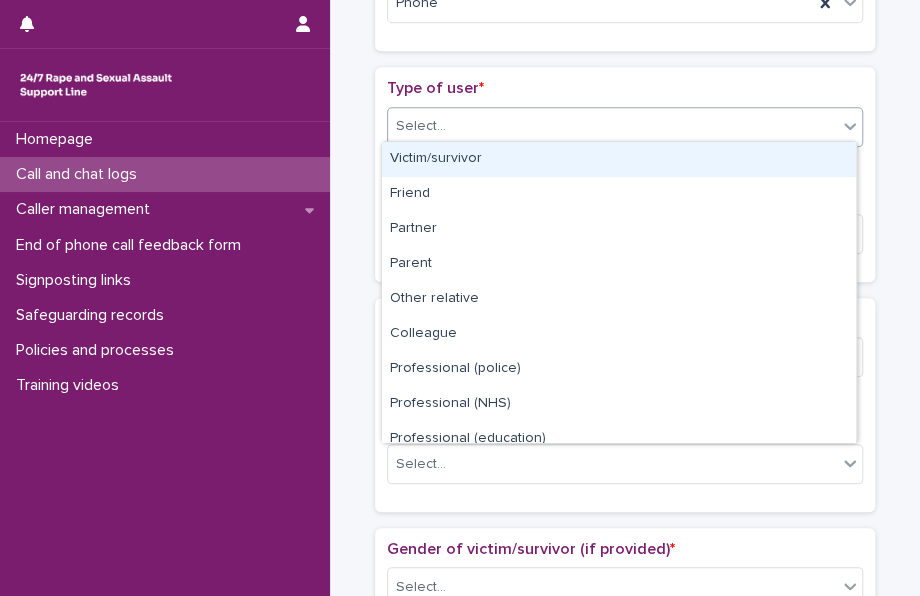 click on "Victim/survivor" at bounding box center [619, 159] 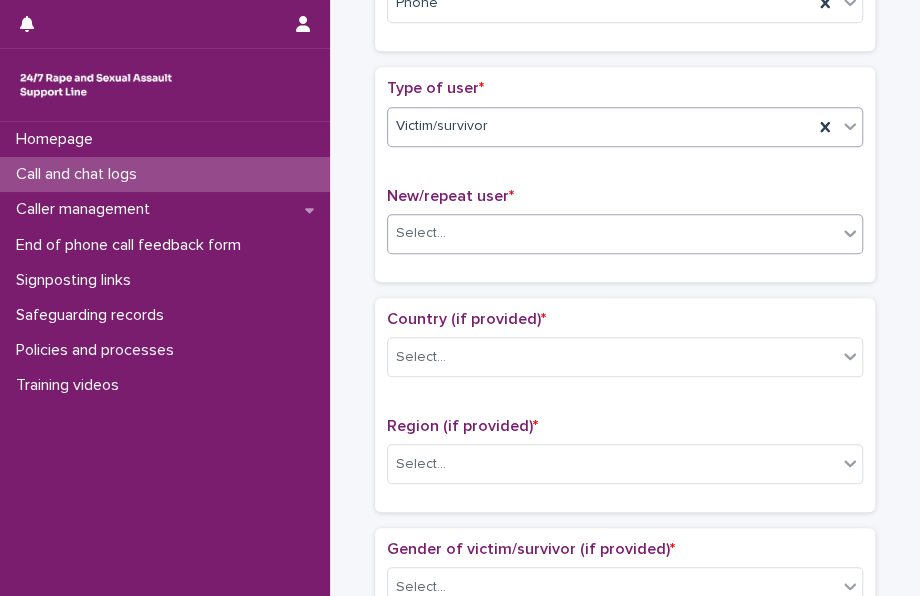 click on "Select..." at bounding box center [612, 233] 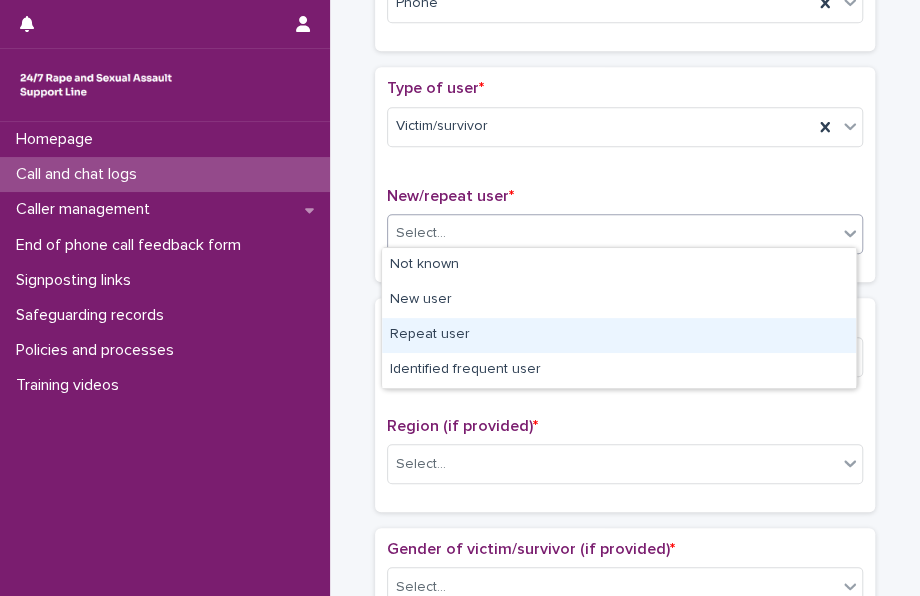 click on "Repeat user" at bounding box center (619, 335) 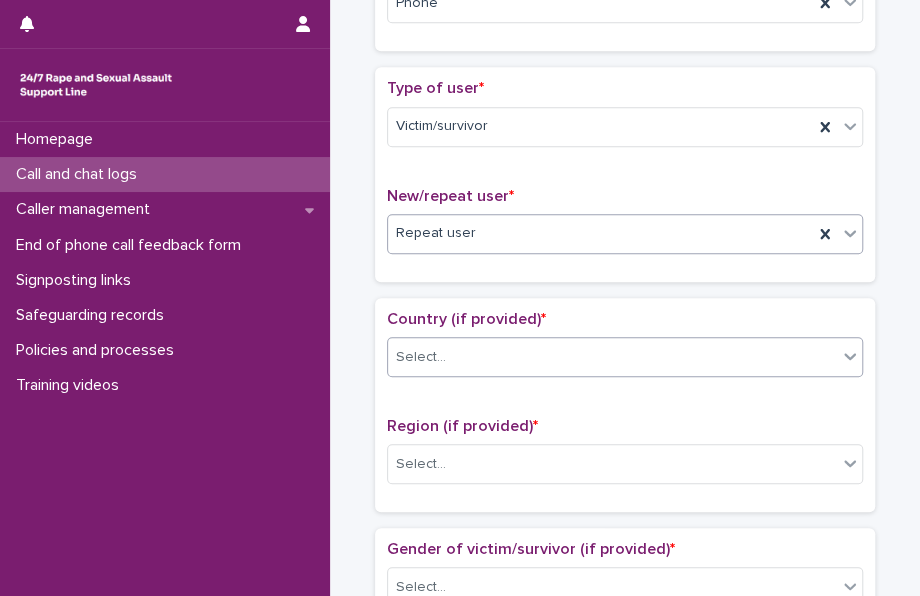 click on "Select..." at bounding box center (612, 357) 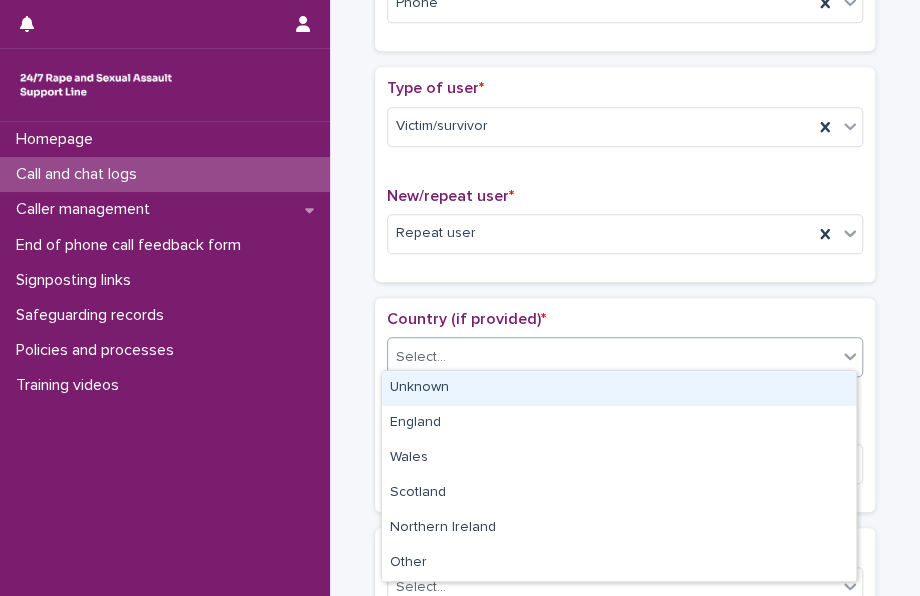 click on "Unknown" at bounding box center (619, 388) 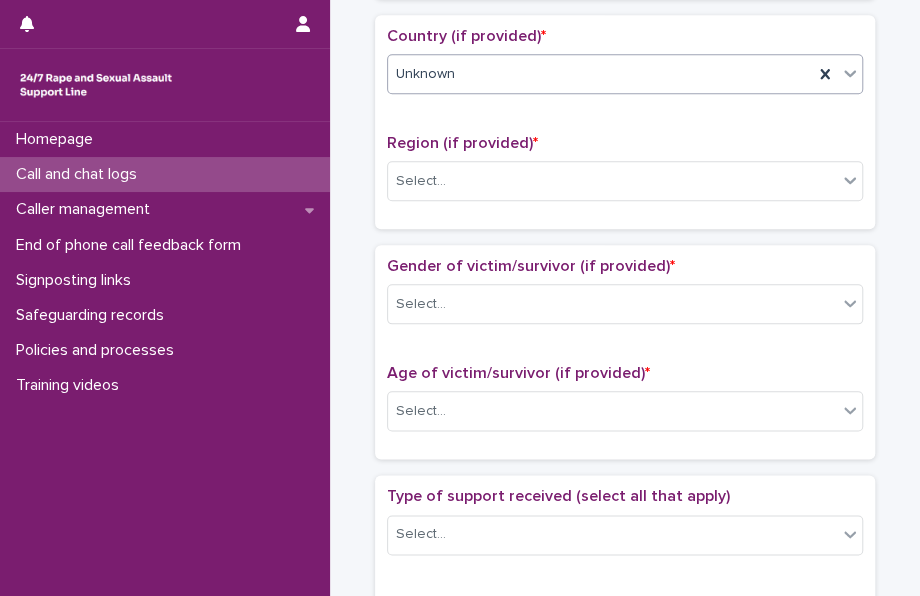scroll, scrollTop: 693, scrollLeft: 0, axis: vertical 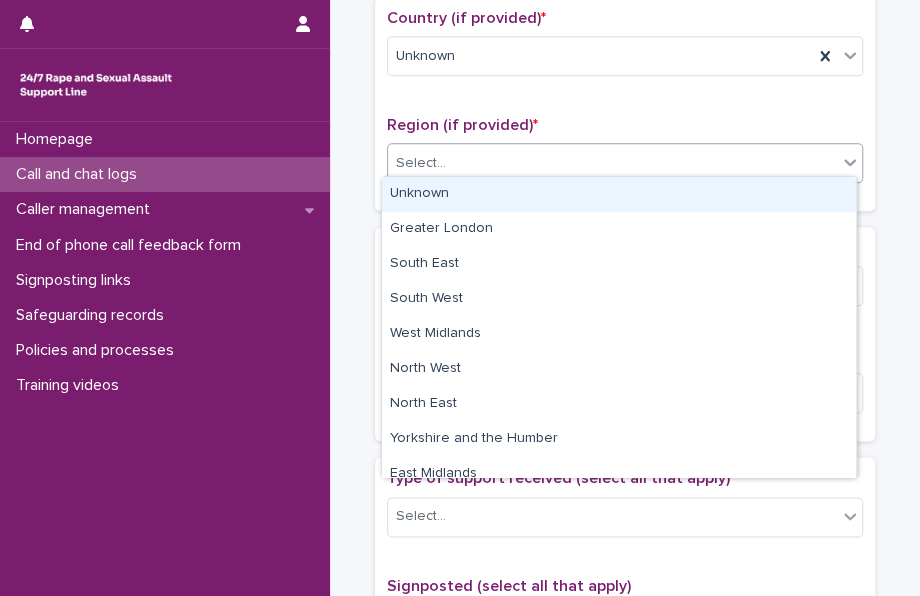 click at bounding box center [849, 163] 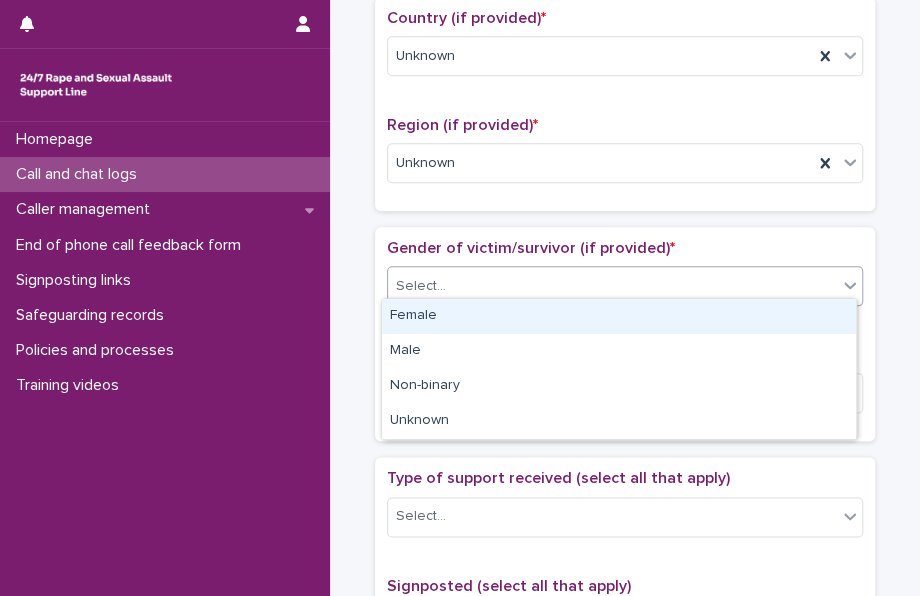 click on "Select..." at bounding box center [612, 286] 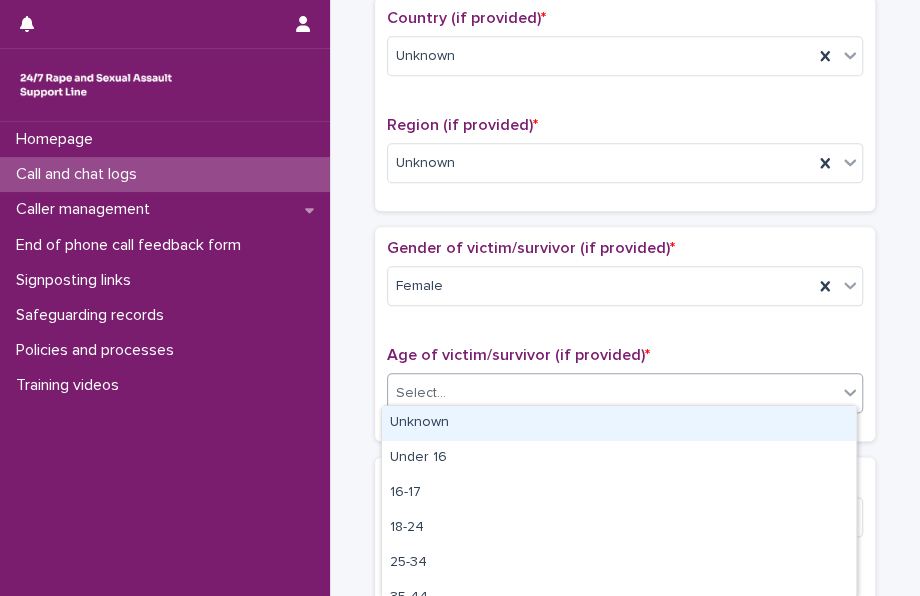 click on "Select..." at bounding box center (612, 393) 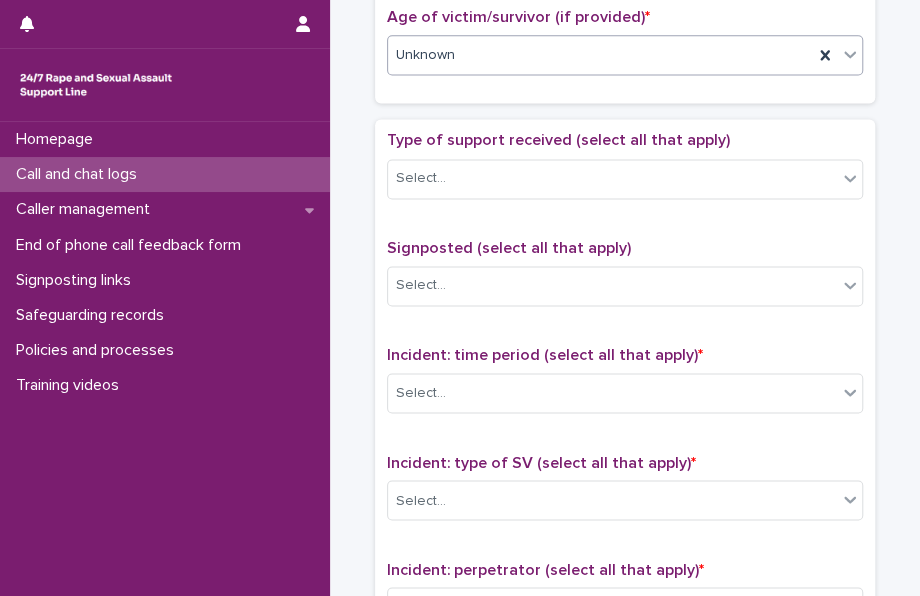 scroll, scrollTop: 1043, scrollLeft: 0, axis: vertical 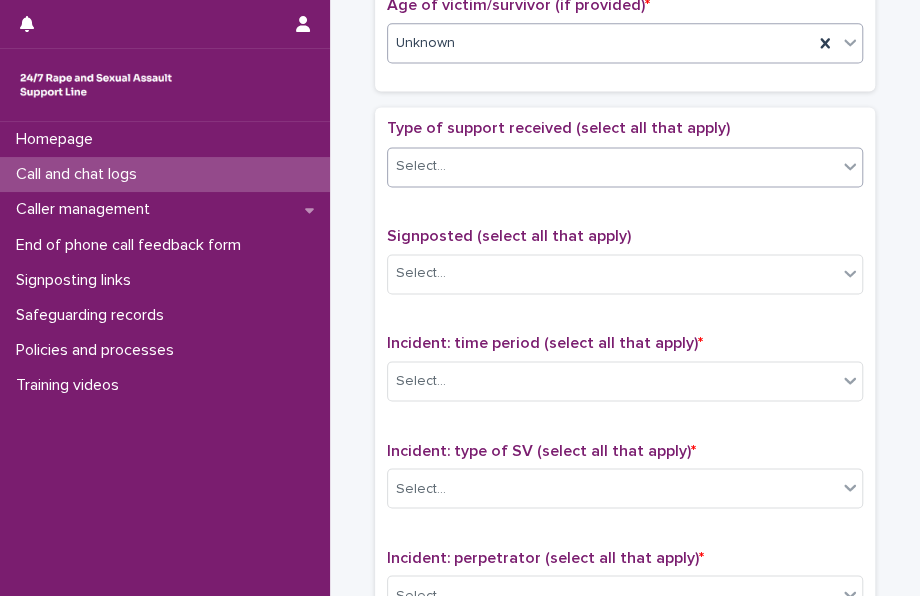 click 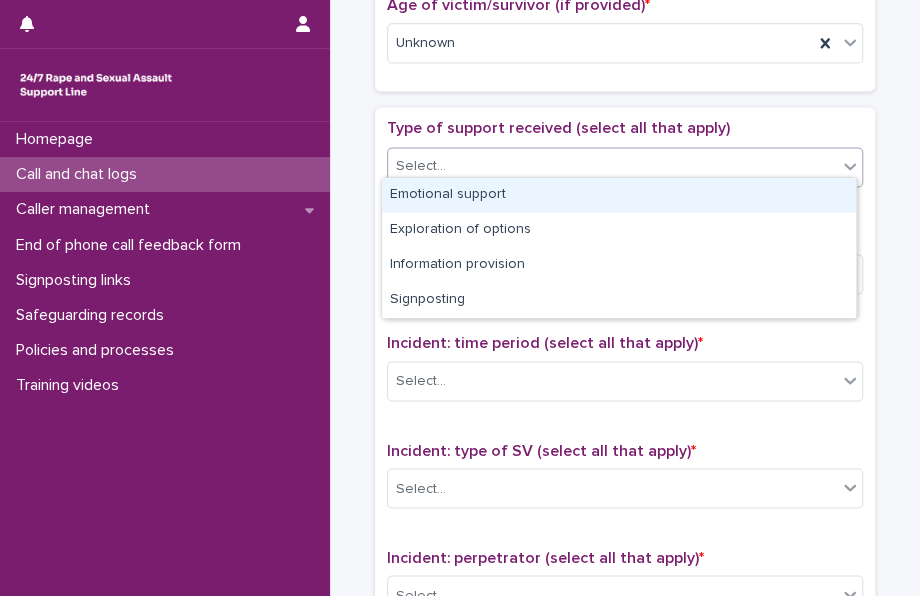 click on "Emotional support" at bounding box center (619, 195) 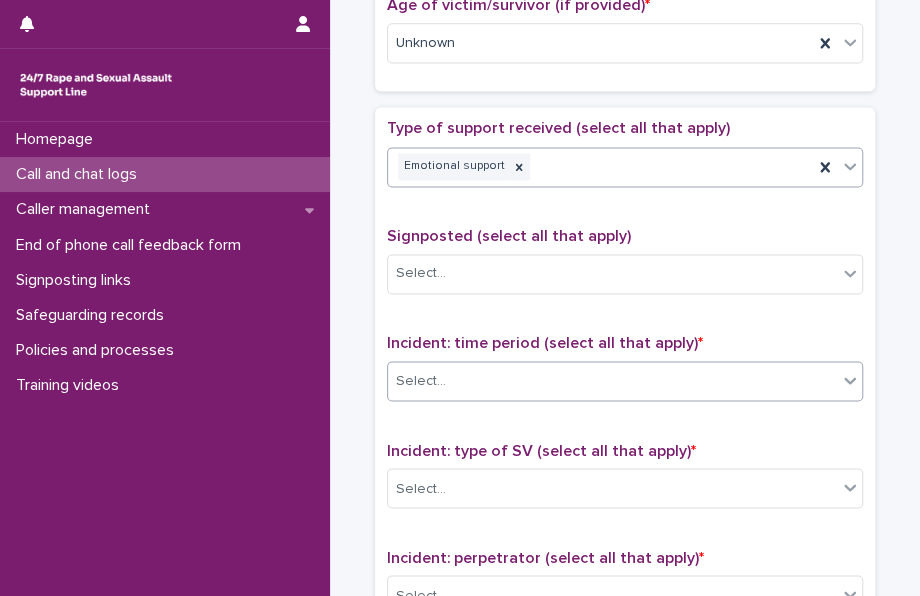 click at bounding box center [850, 380] 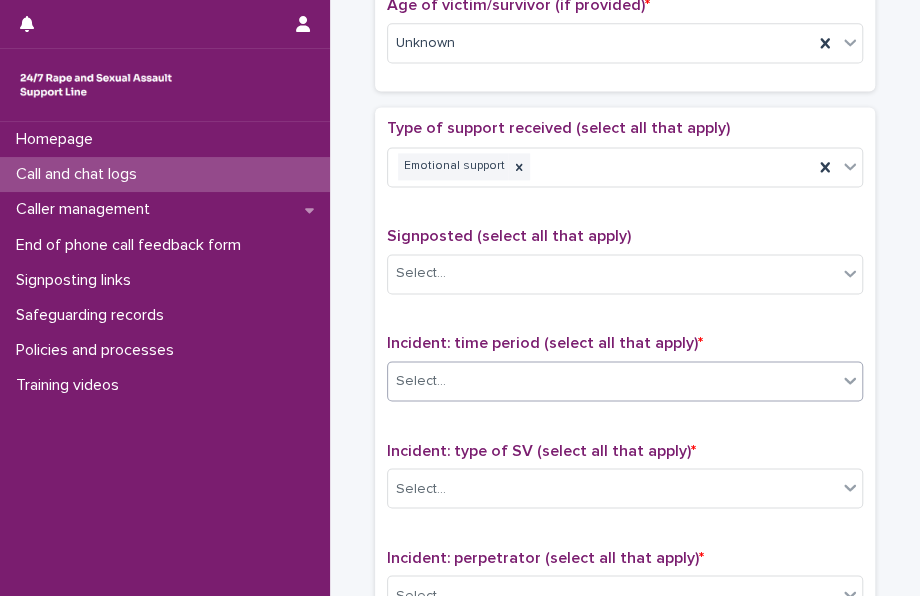 click on "Select..." at bounding box center [625, 381] 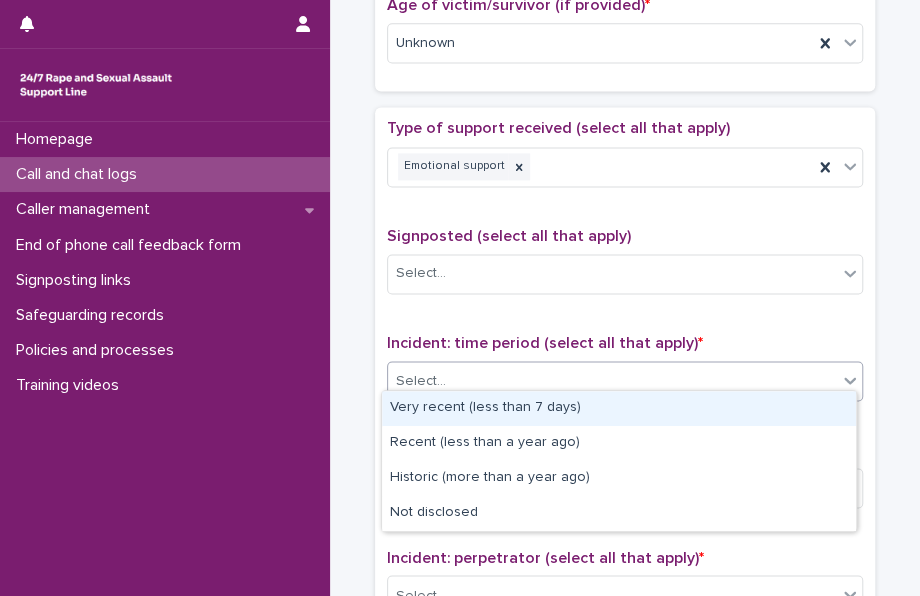 click on "Select..." at bounding box center (625, 381) 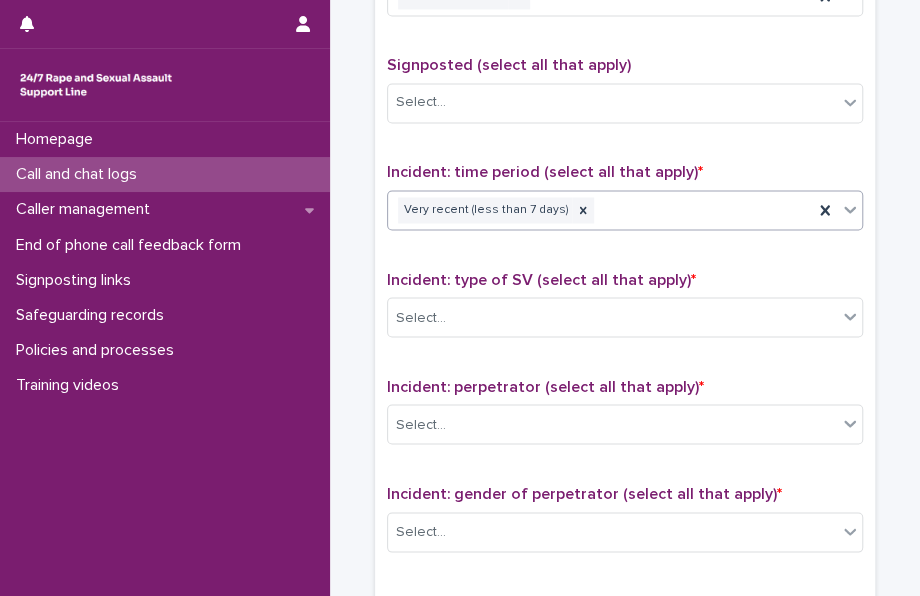 scroll, scrollTop: 1248, scrollLeft: 0, axis: vertical 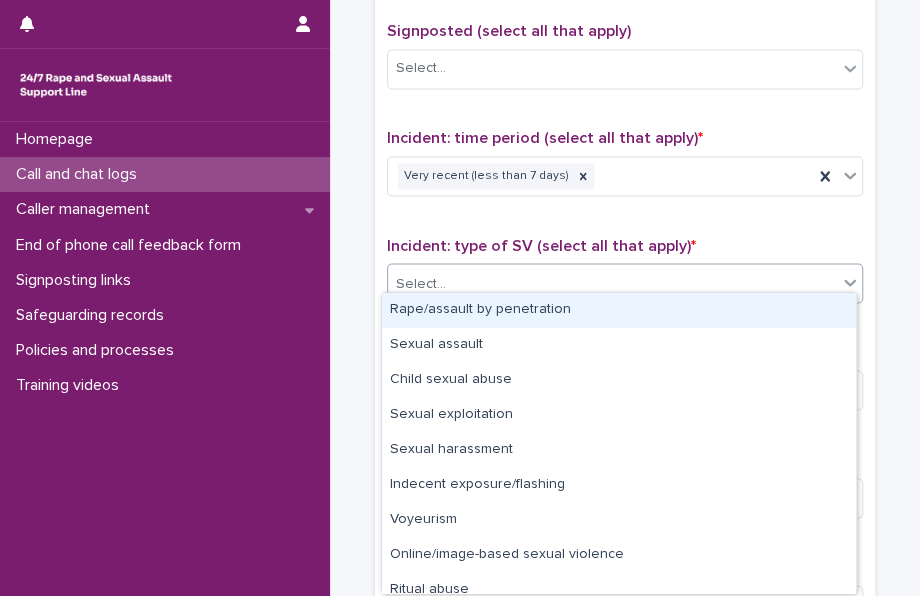 click 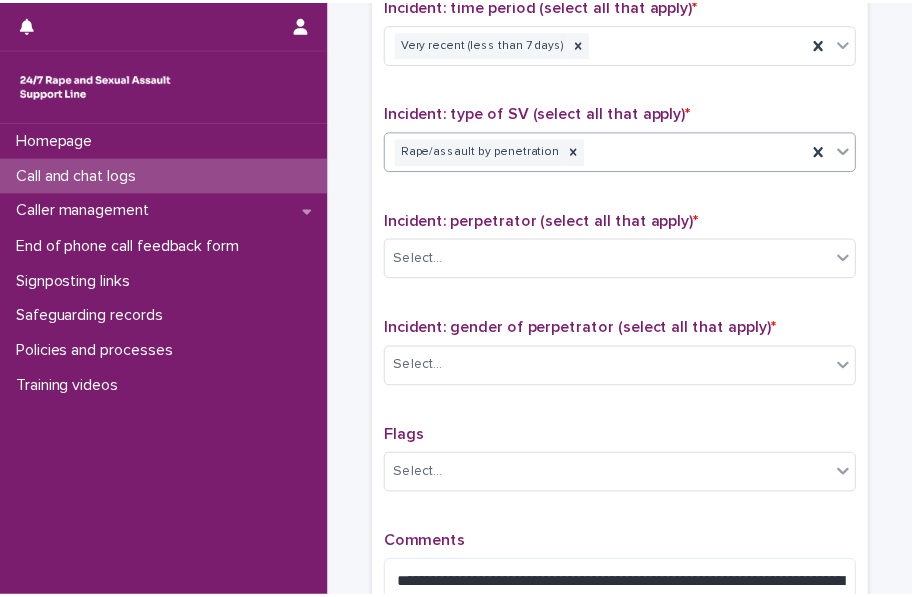 scroll, scrollTop: 1448, scrollLeft: 0, axis: vertical 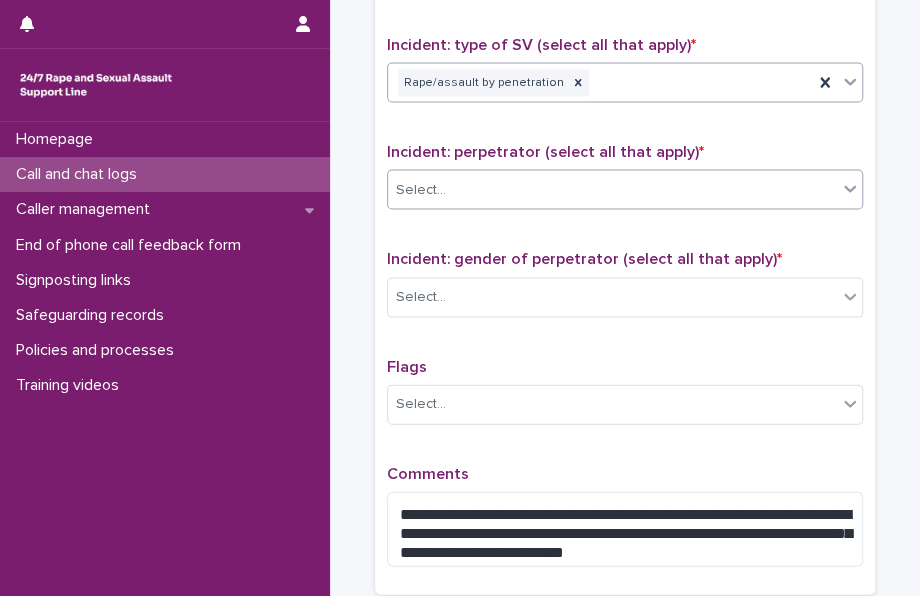 click 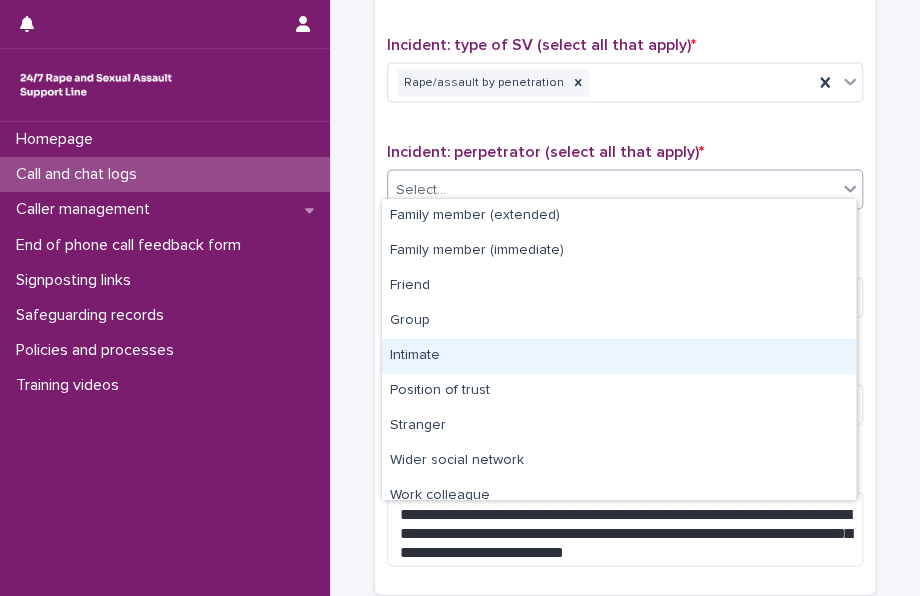 click on "Intimate" at bounding box center (619, 356) 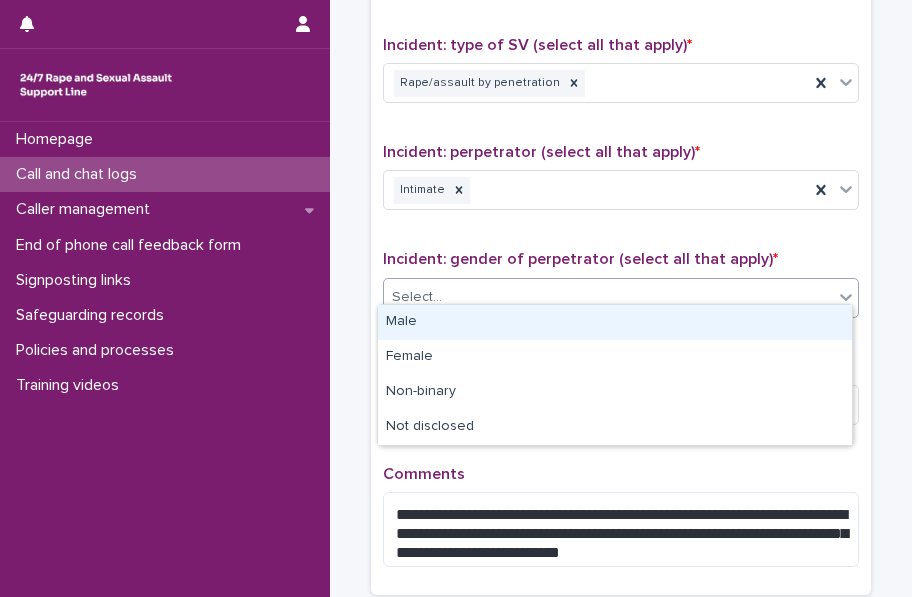click on "Select..." at bounding box center (608, 297) 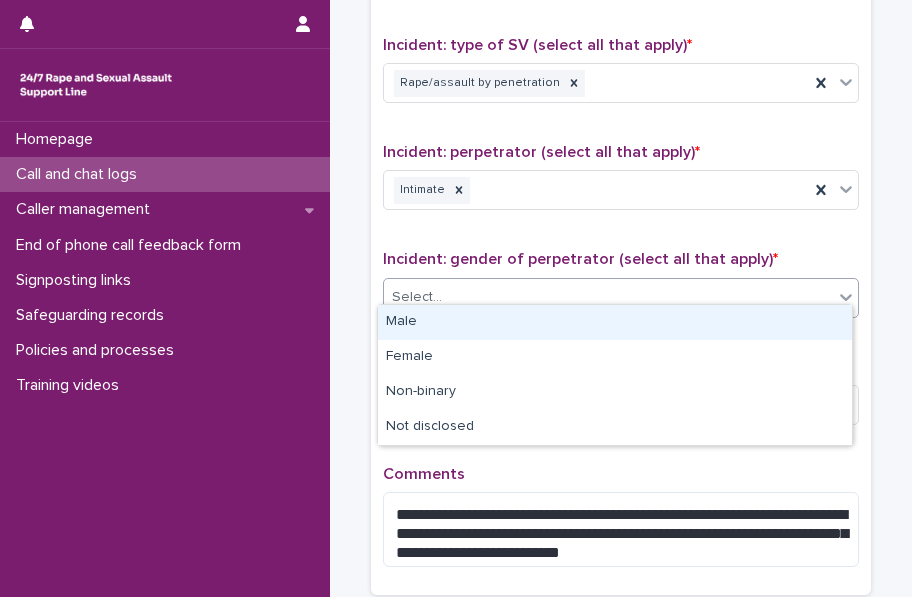 click on "Male" at bounding box center (615, 322) 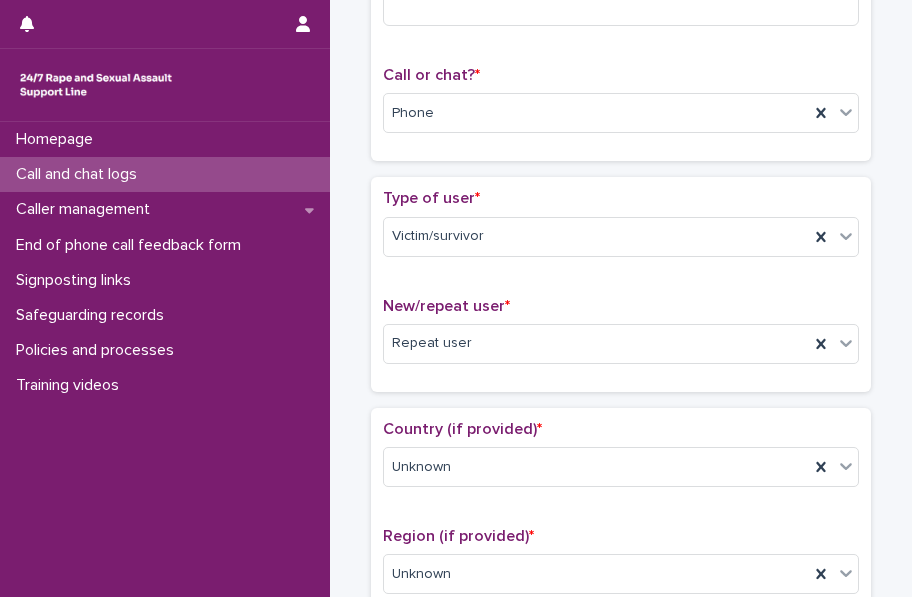 scroll, scrollTop: 0, scrollLeft: 0, axis: both 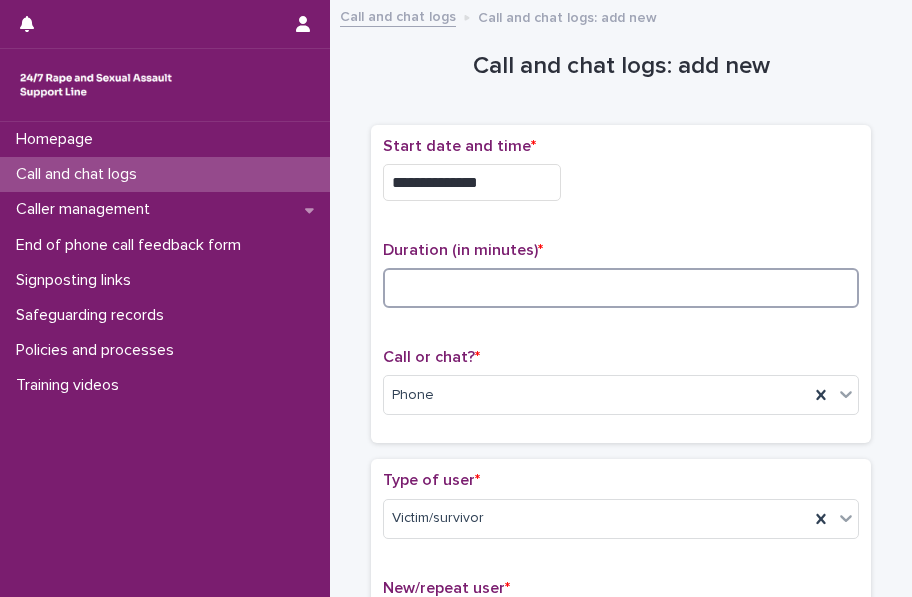 click at bounding box center [621, 288] 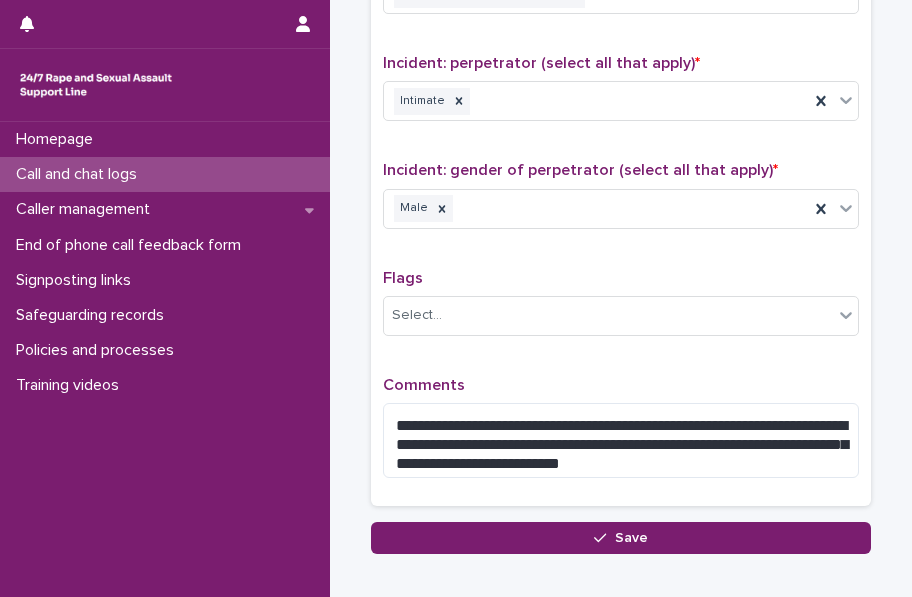 scroll, scrollTop: 1614, scrollLeft: 0, axis: vertical 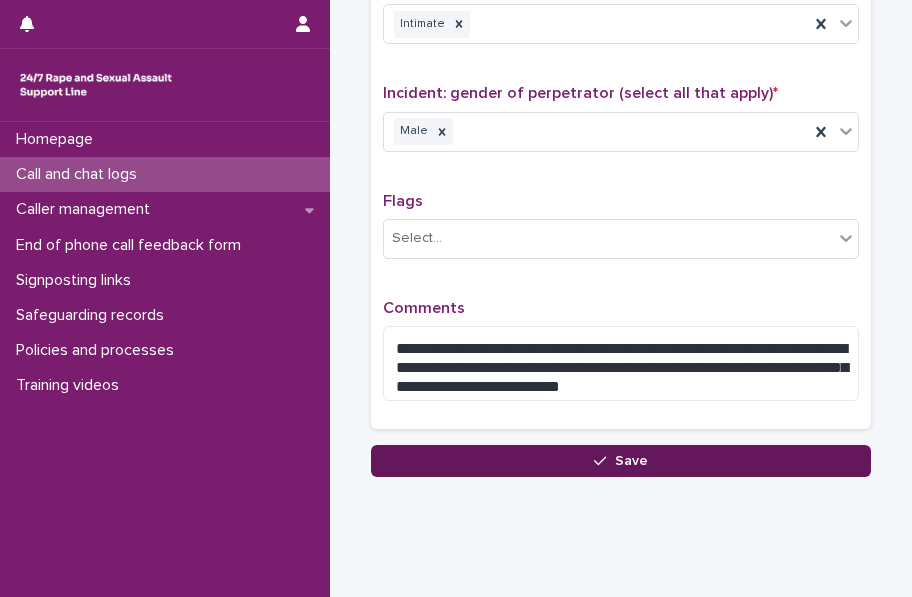 type on "*" 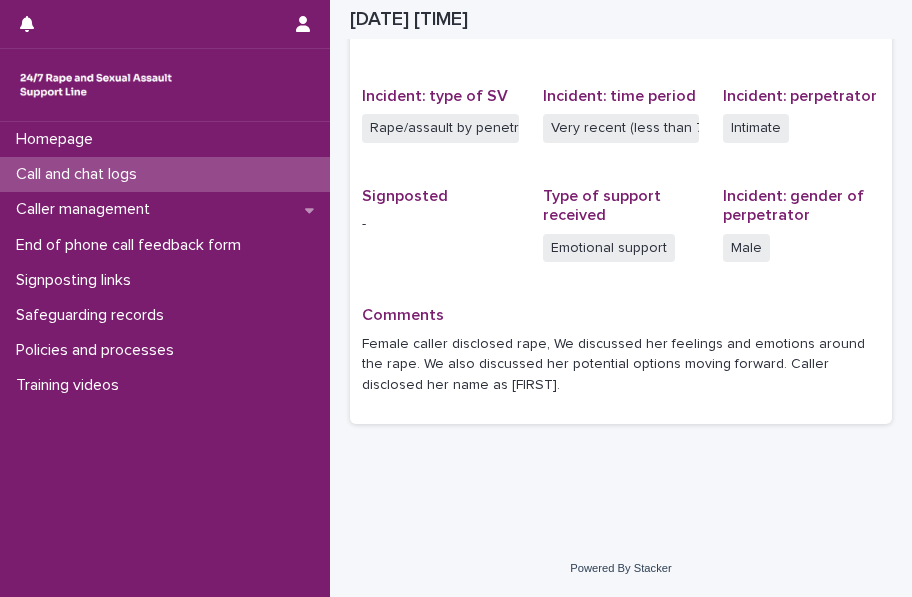 scroll, scrollTop: 485, scrollLeft: 0, axis: vertical 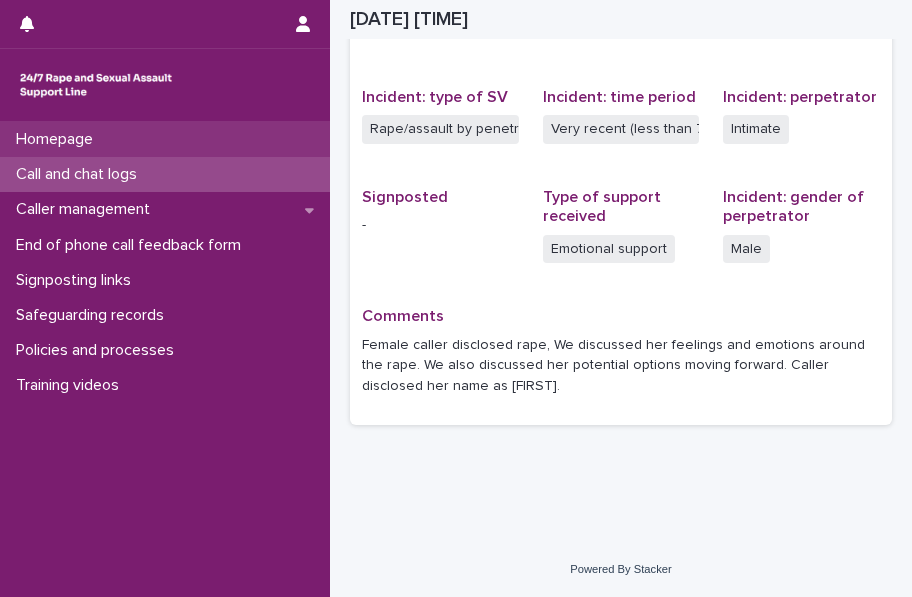 click on "Homepage" at bounding box center (58, 139) 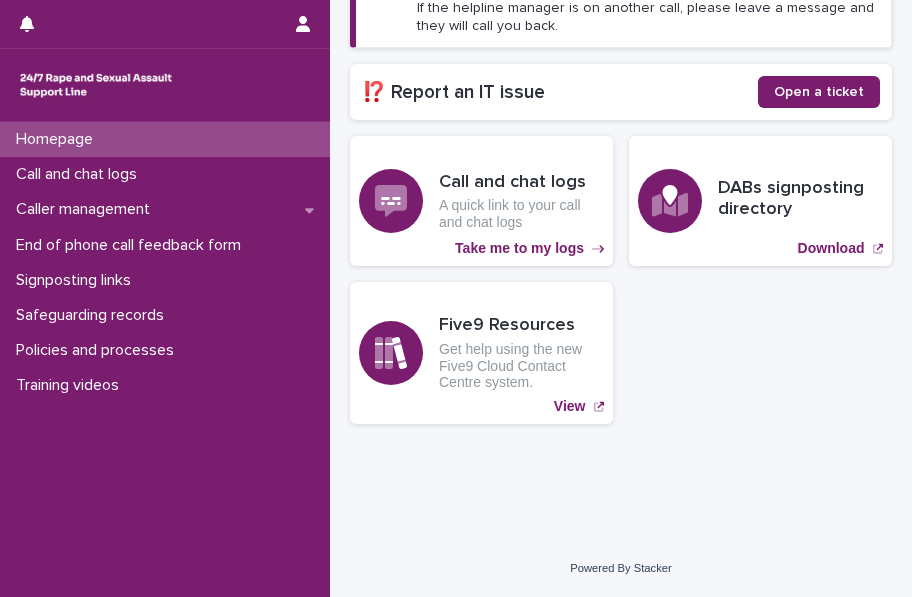 scroll, scrollTop: 391, scrollLeft: 0, axis: vertical 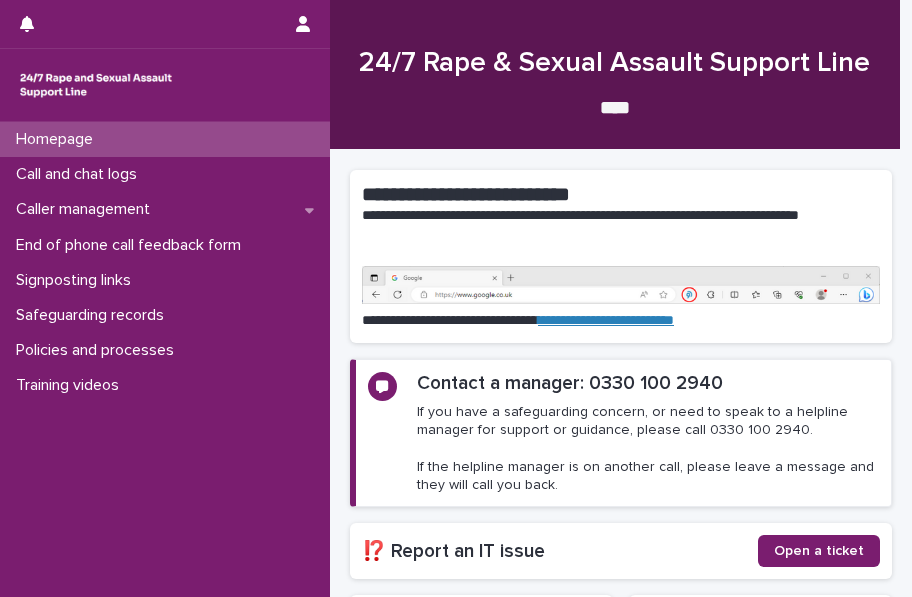 click on "Homepage" at bounding box center (58, 139) 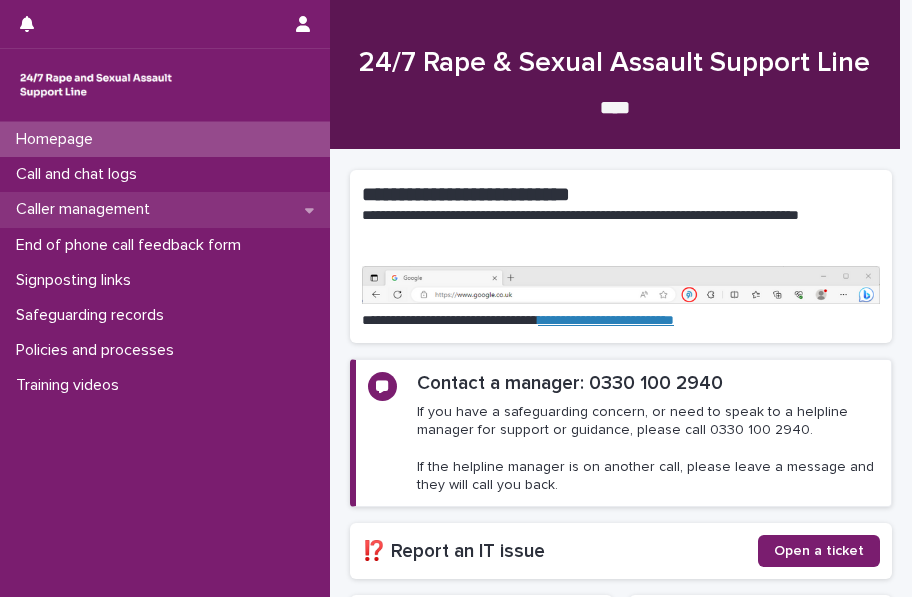 click on "Caller management" at bounding box center [87, 209] 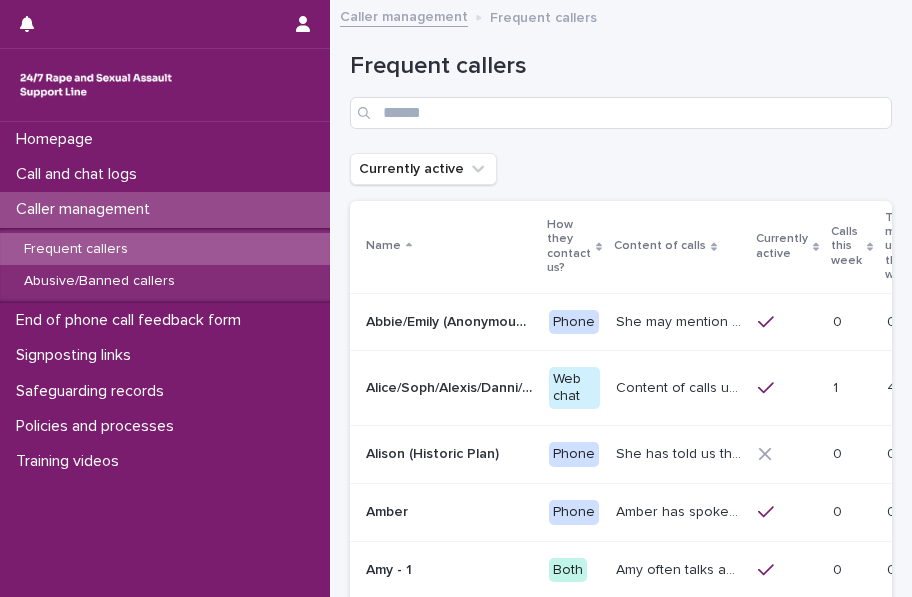 click on "Frequent callers" at bounding box center (165, 249) 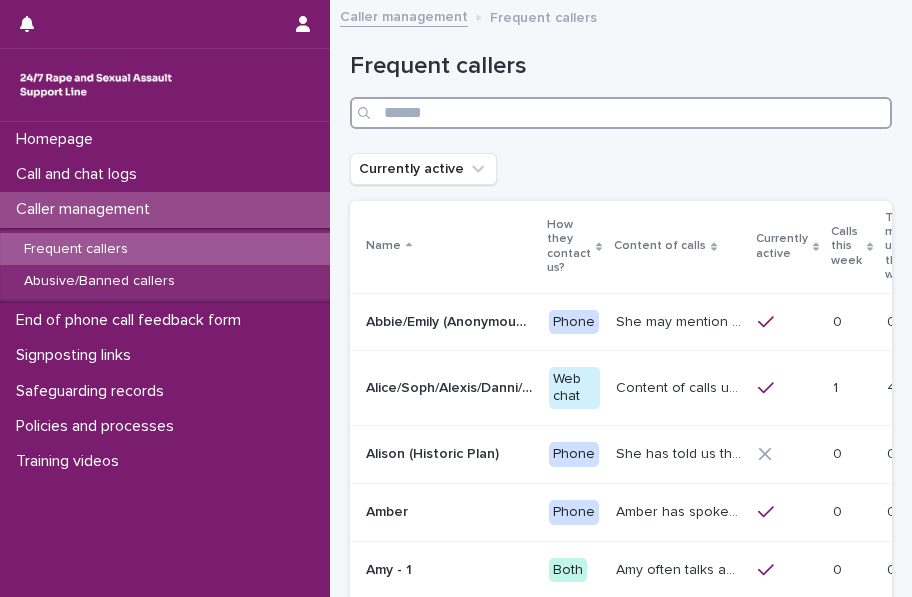 click at bounding box center (621, 113) 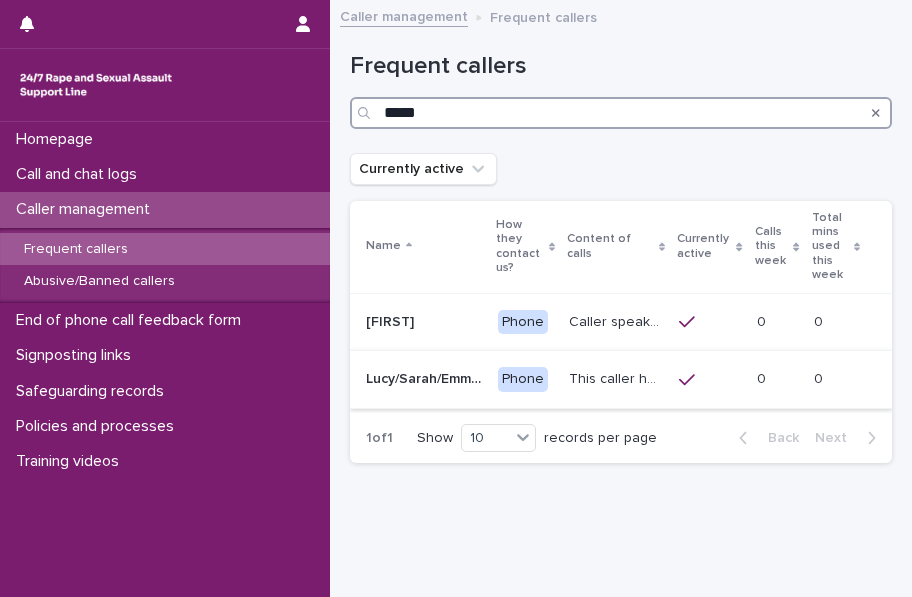 type on "*****" 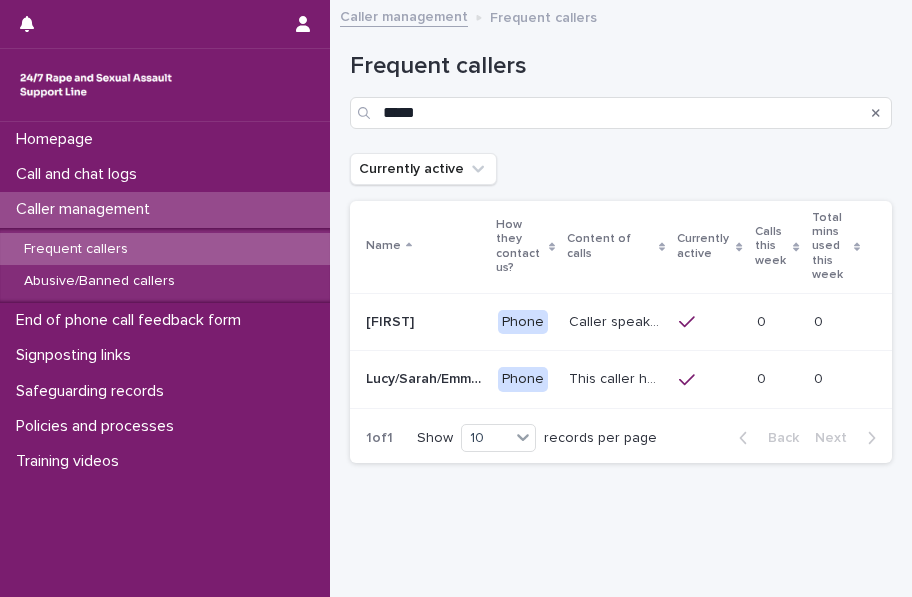 click on "Phone" at bounding box center (525, 379) 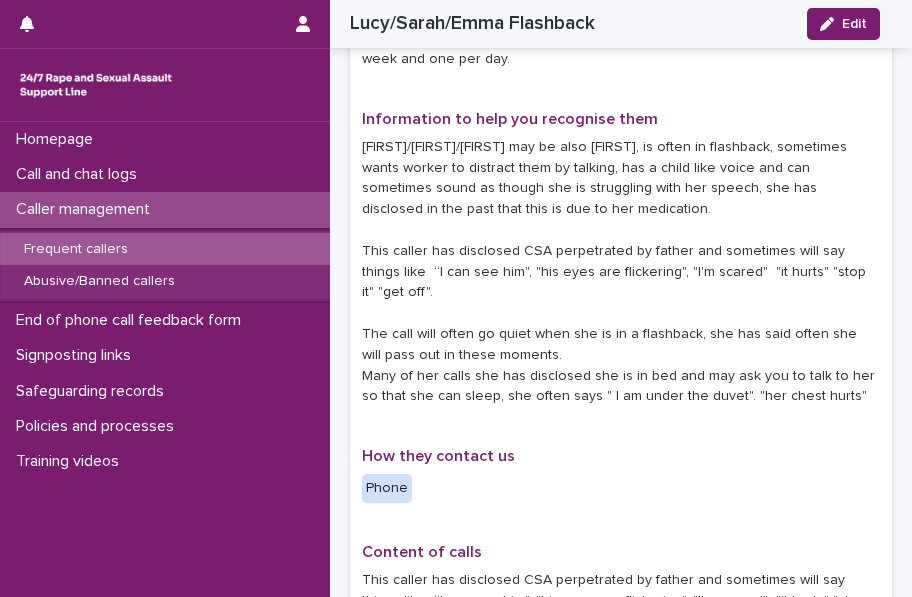 scroll, scrollTop: 231, scrollLeft: 0, axis: vertical 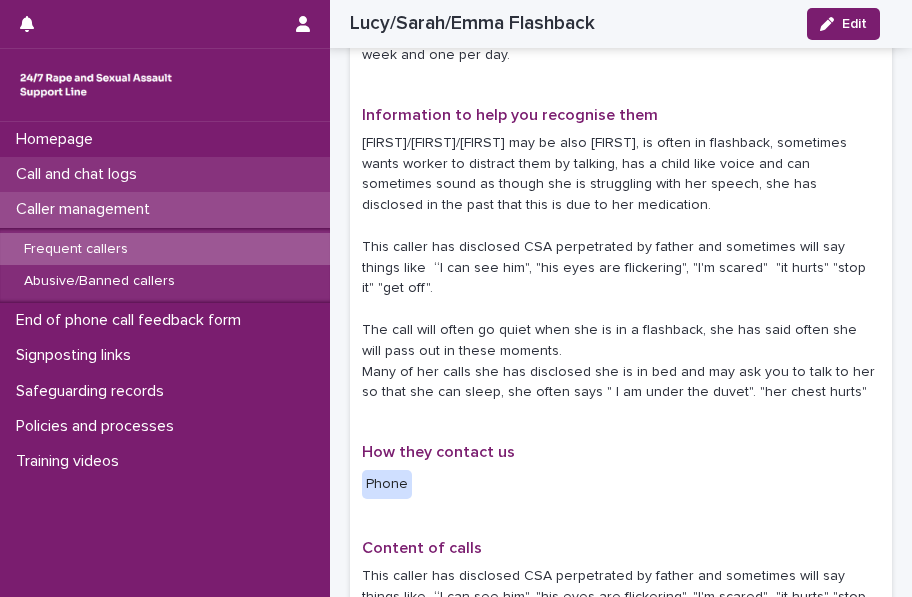 click on "Call and chat logs" at bounding box center (80, 174) 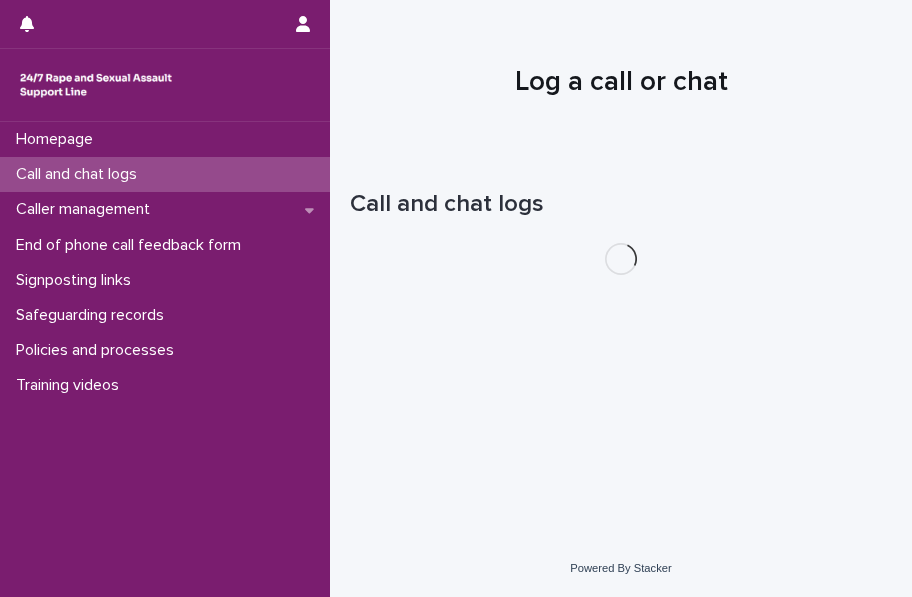 scroll, scrollTop: 0, scrollLeft: 0, axis: both 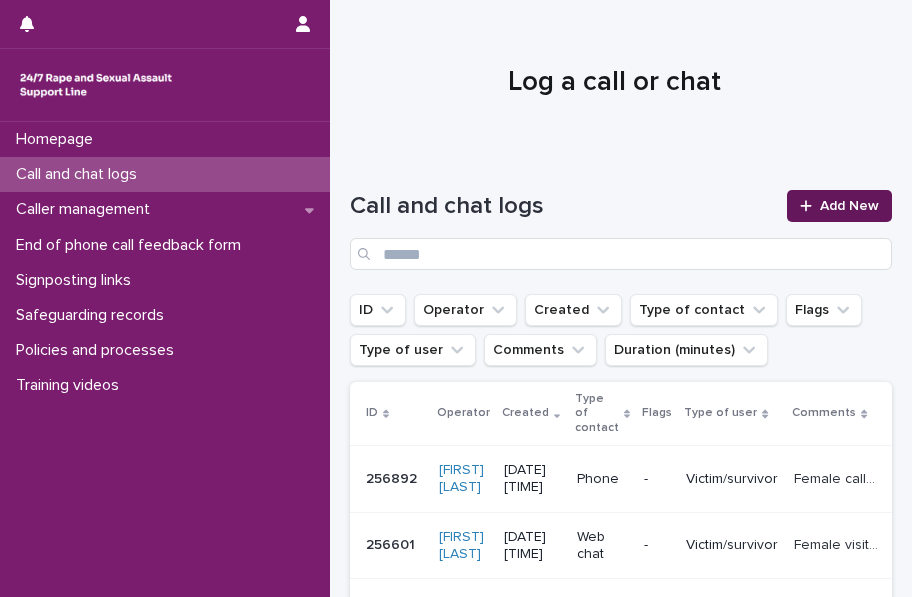 click on "Add New" at bounding box center [839, 206] 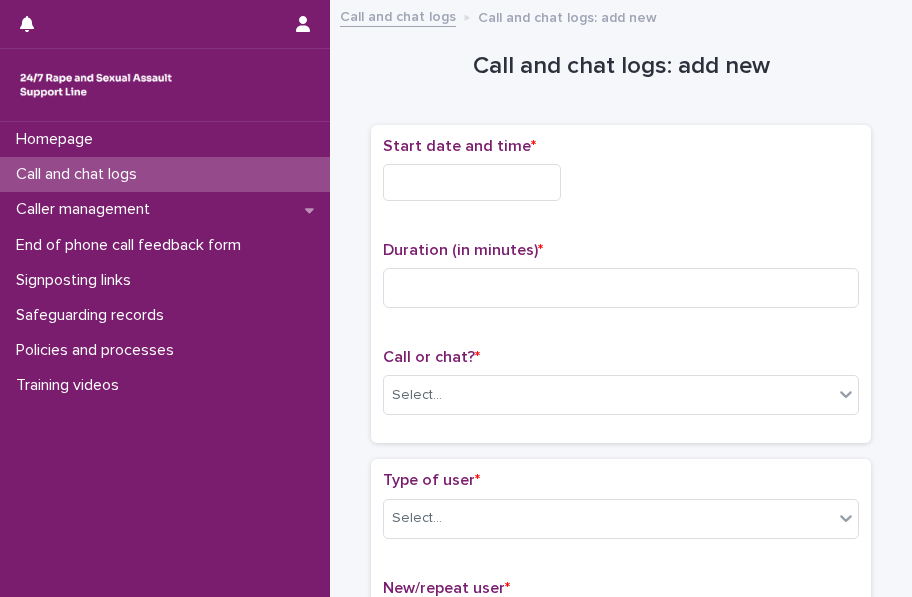 click at bounding box center [472, 182] 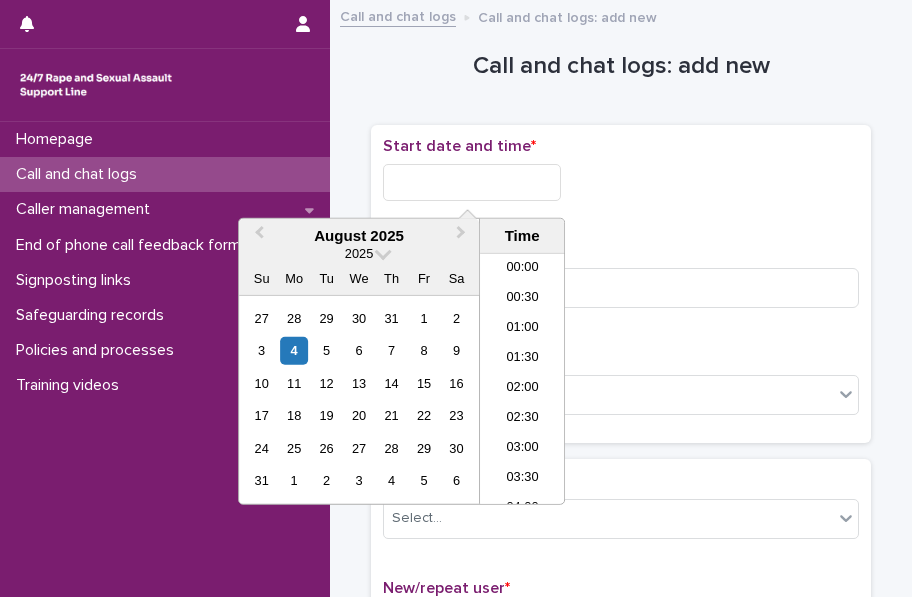 scroll, scrollTop: 849, scrollLeft: 0, axis: vertical 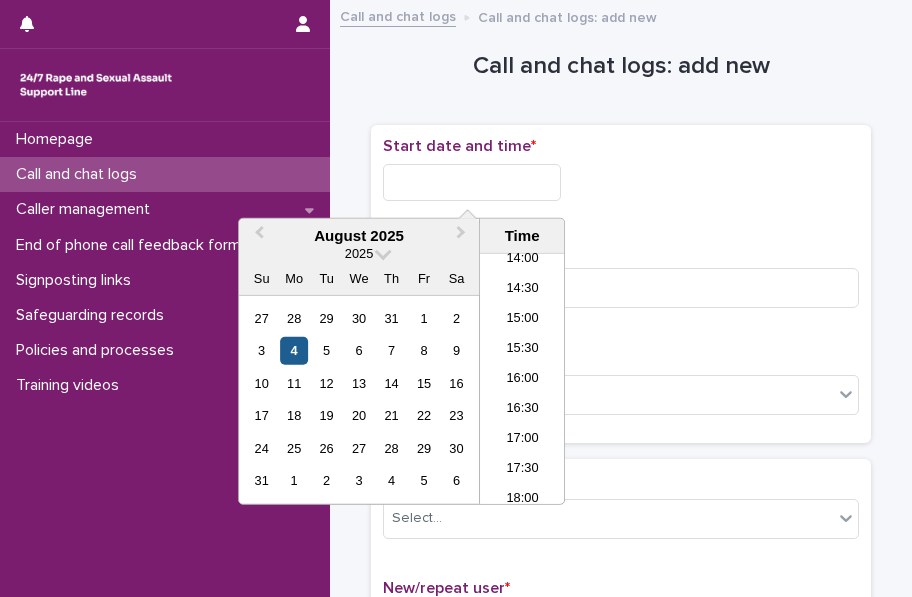 click on "4" at bounding box center (294, 350) 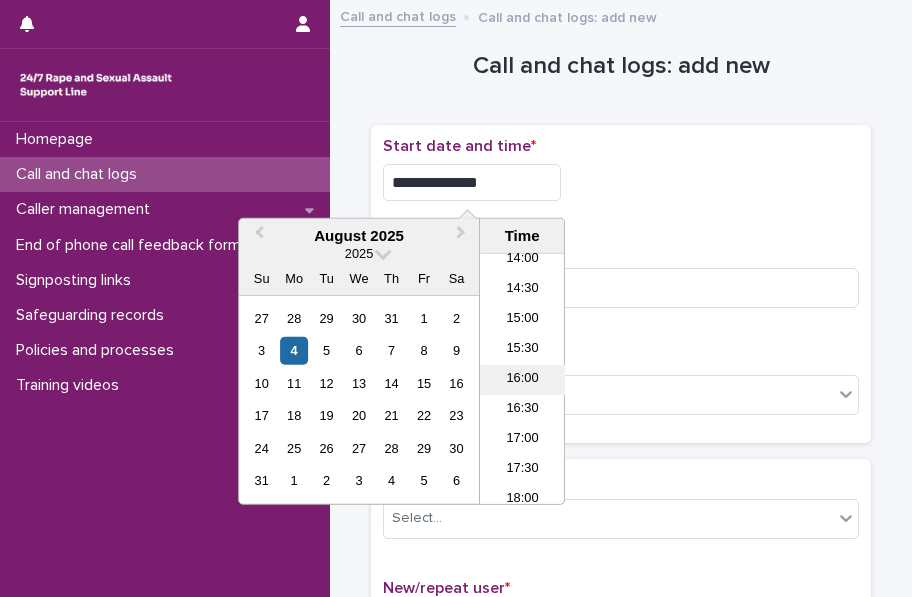 click on "16:00" at bounding box center [522, 380] 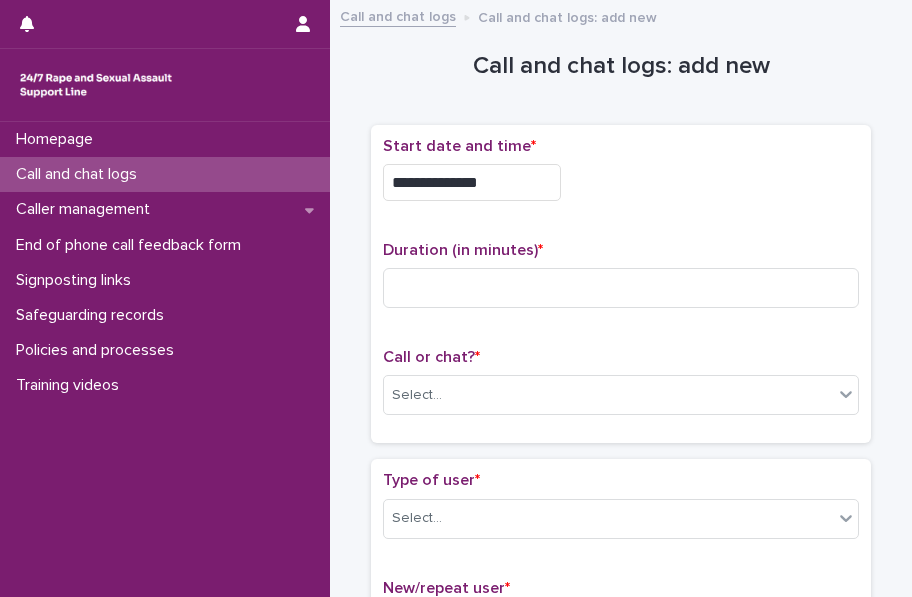 type on "**********" 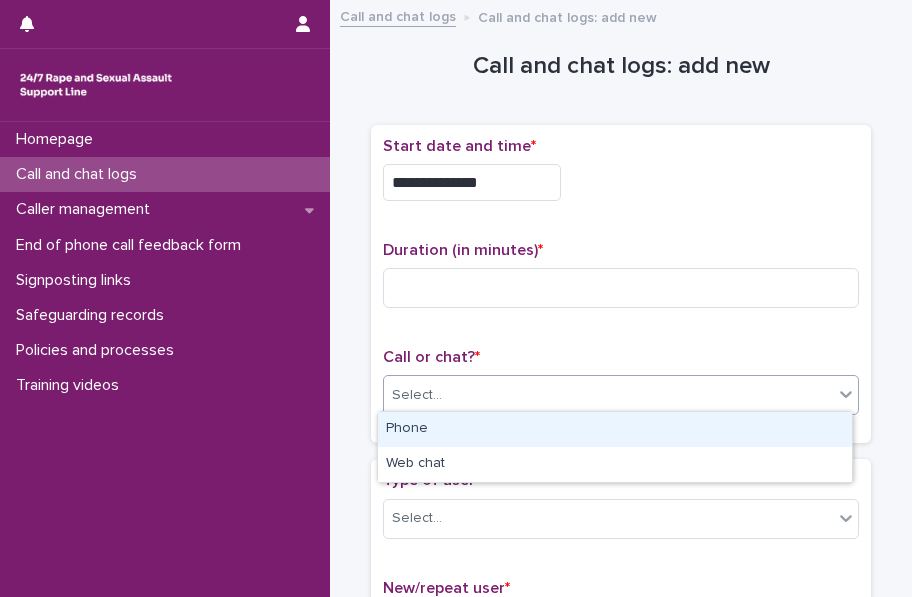 click on "Select..." at bounding box center (608, 395) 